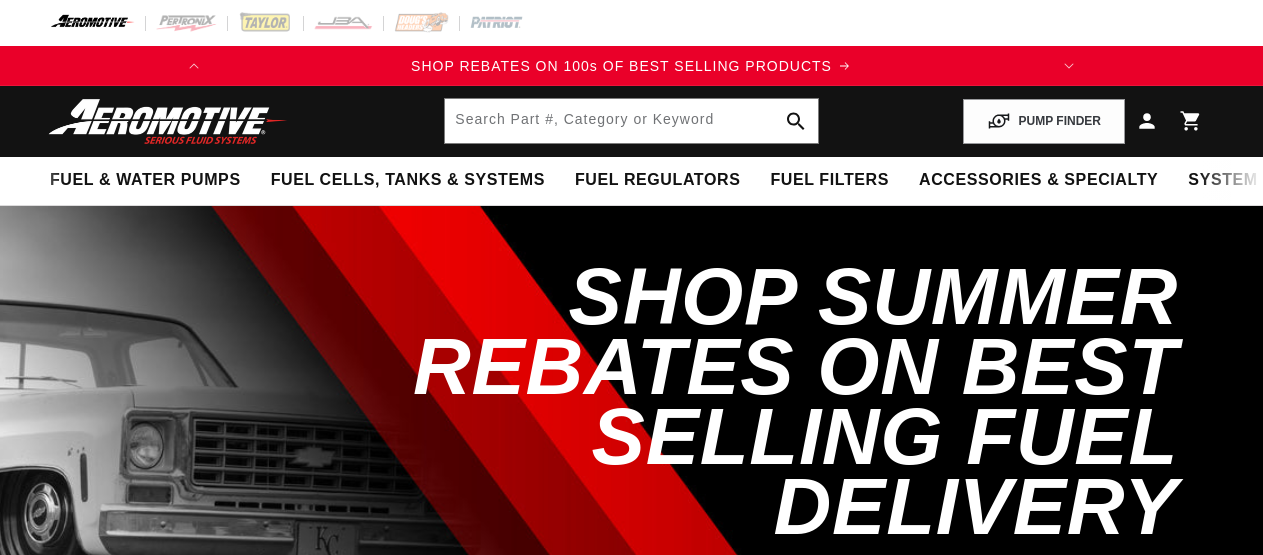 scroll, scrollTop: 0, scrollLeft: 0, axis: both 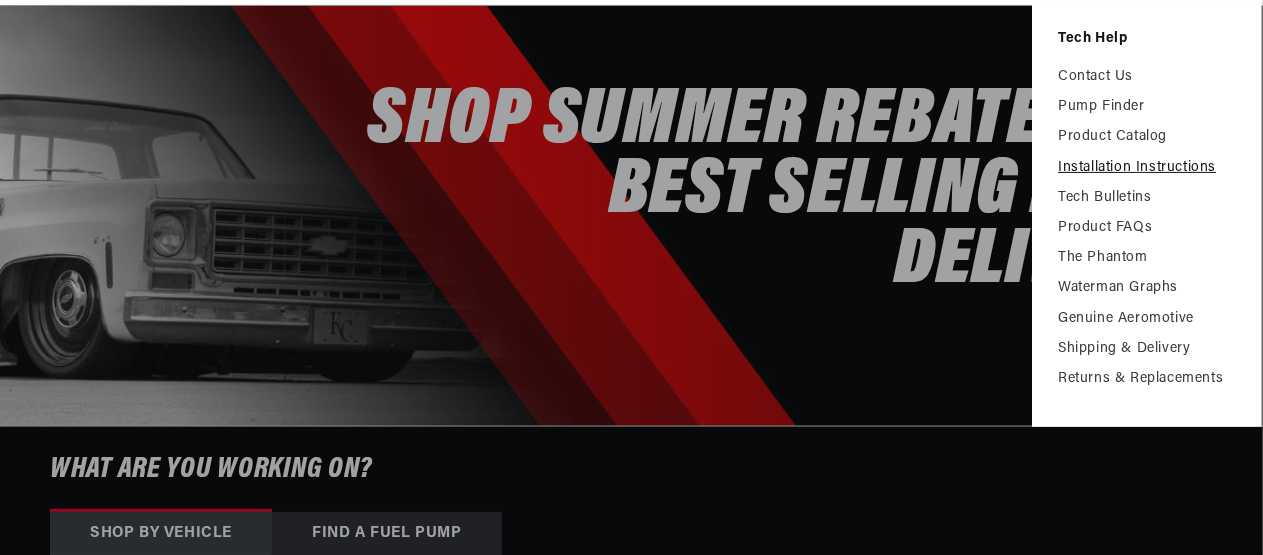 click on "Installation Instructions" at bounding box center (1147, 168) 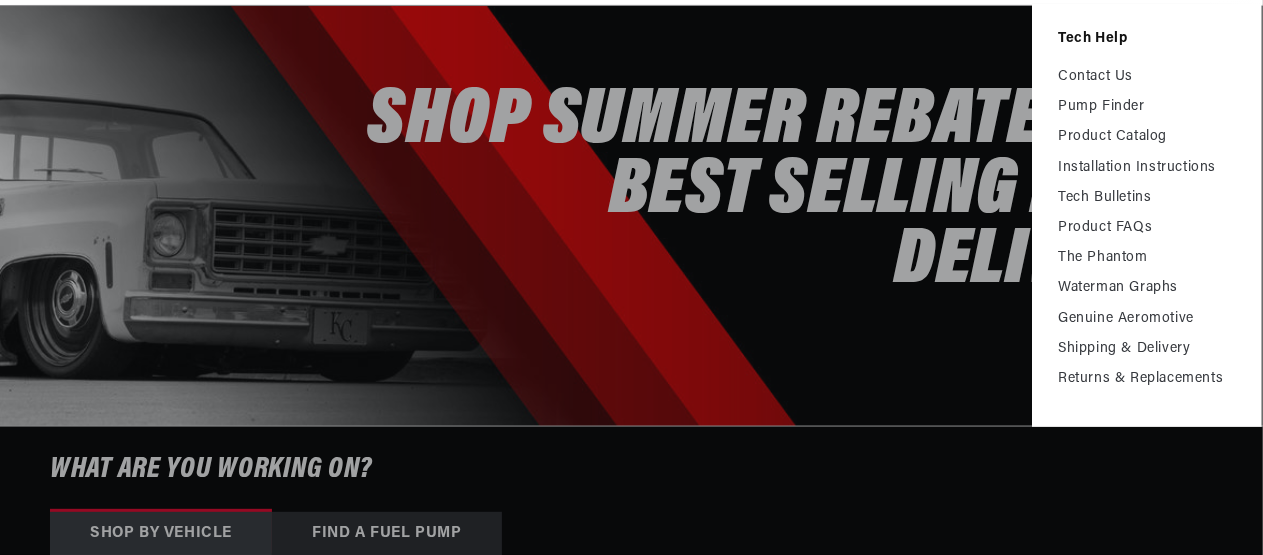 scroll, scrollTop: 0, scrollLeft: 0, axis: both 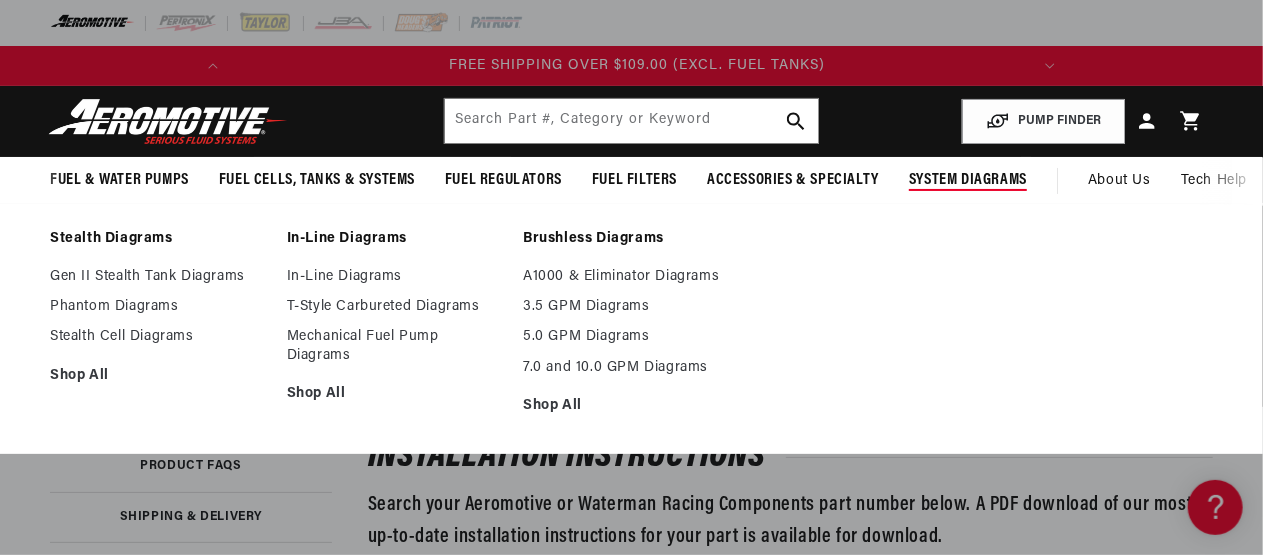click on "System Diagrams" at bounding box center [968, 180] 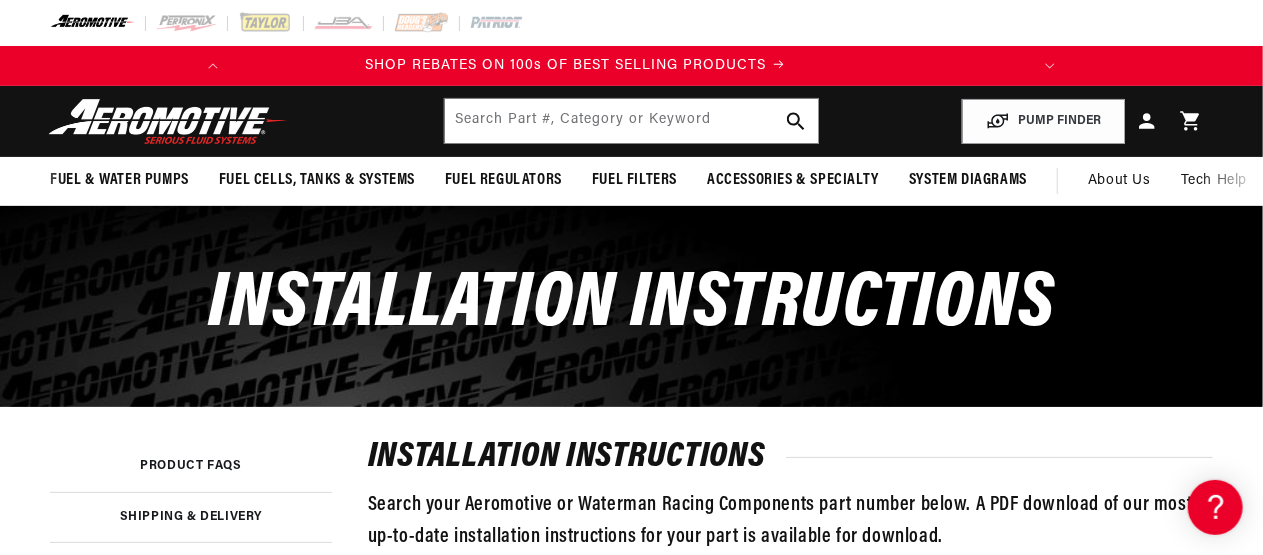 scroll, scrollTop: 0, scrollLeft: 0, axis: both 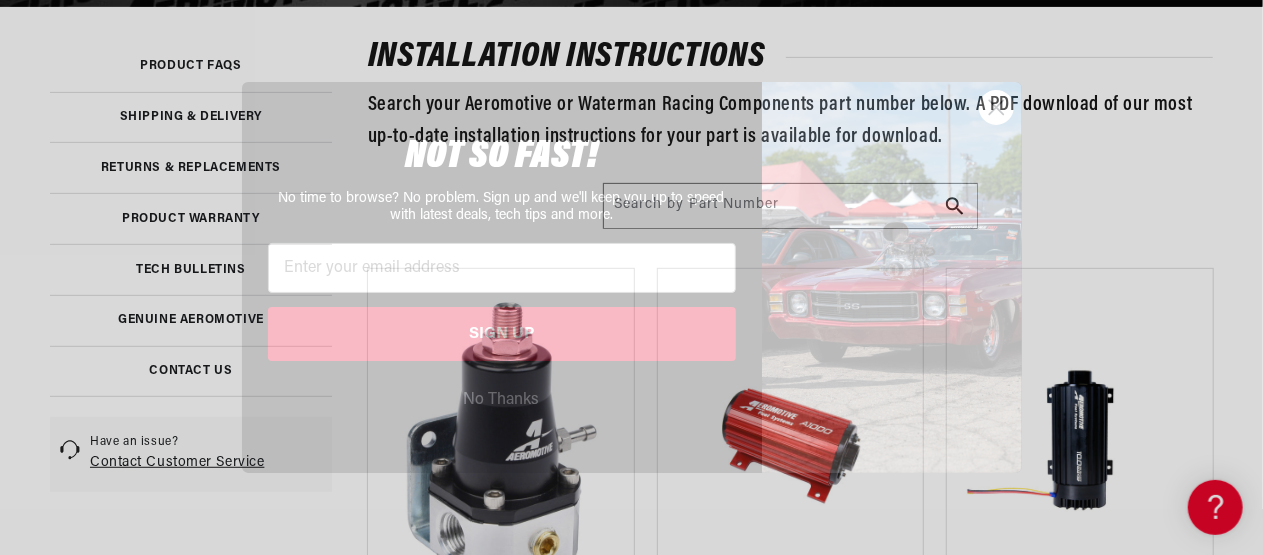 click 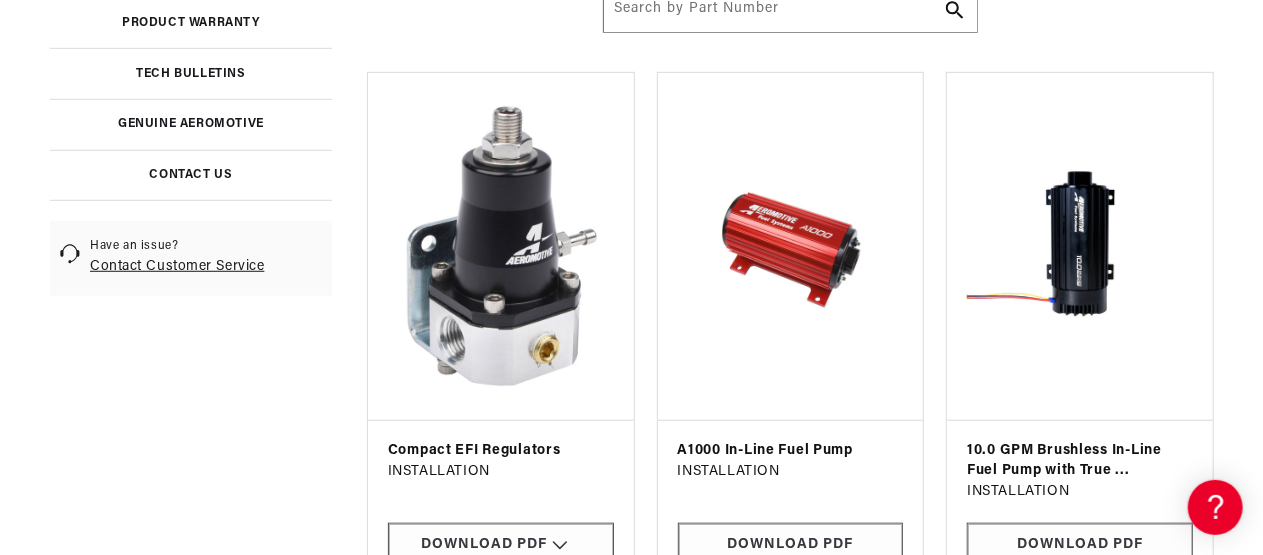 scroll, scrollTop: 900, scrollLeft: 0, axis: vertical 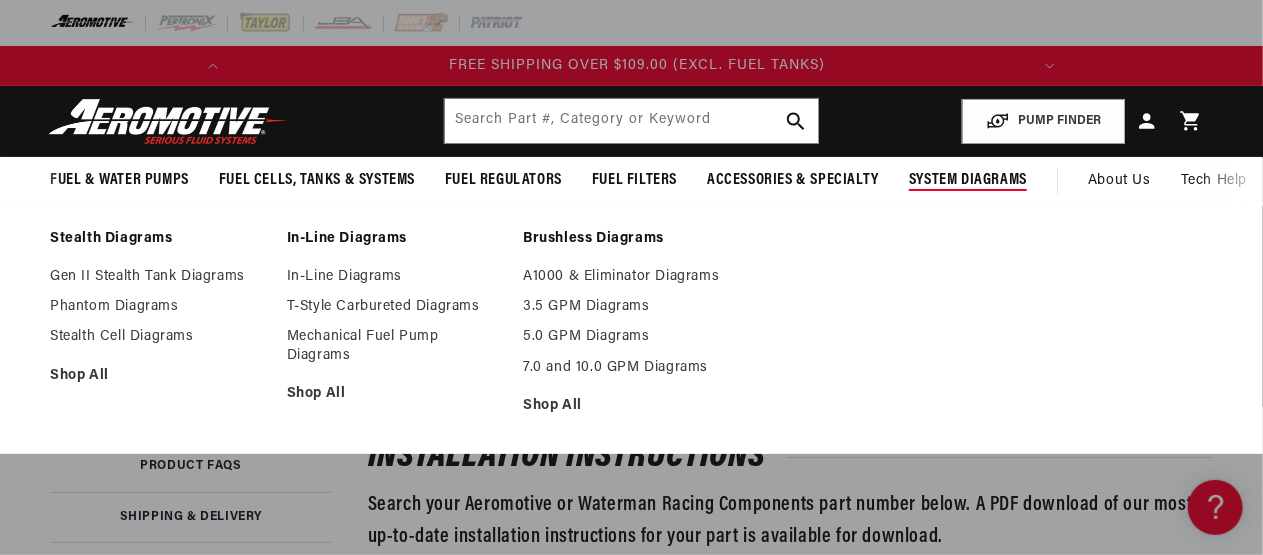 click on "System Diagrams" at bounding box center [968, 180] 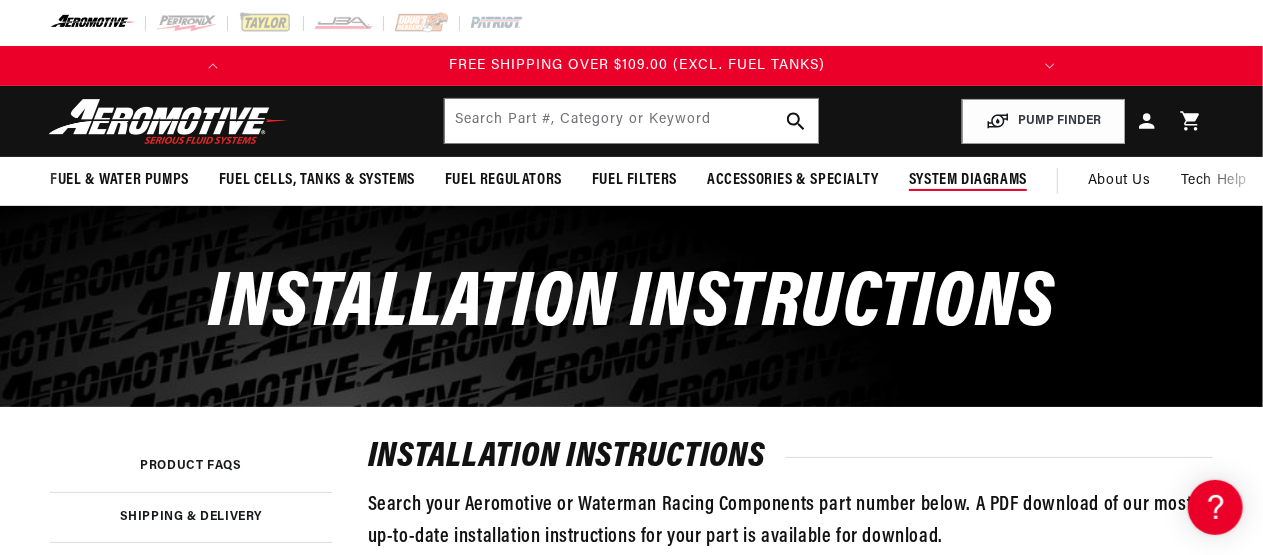 click on "System Diagrams" at bounding box center (968, 180) 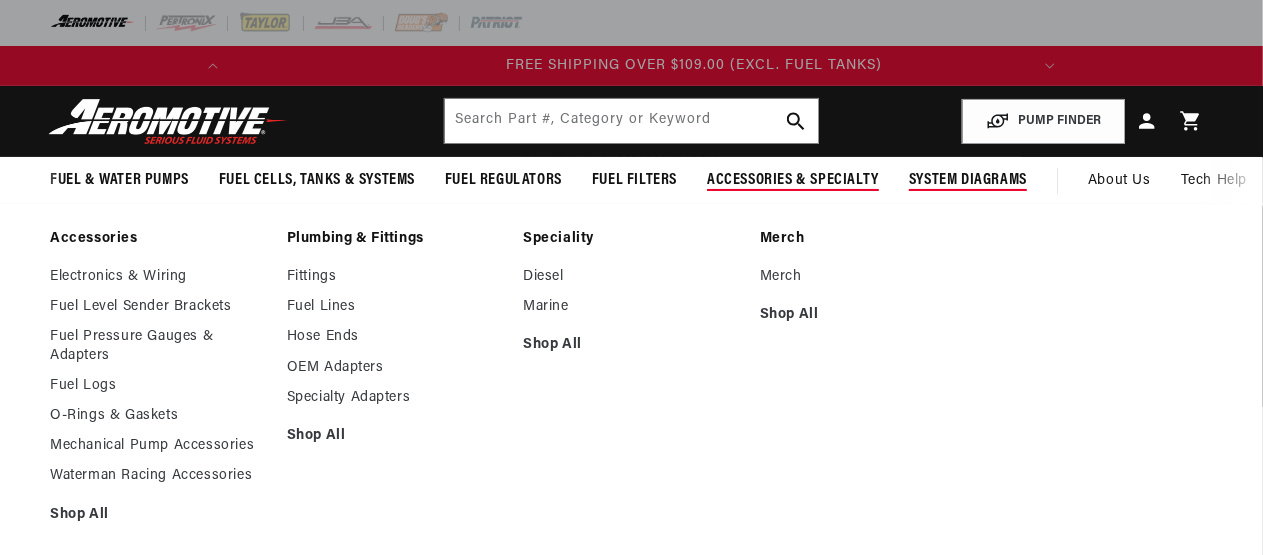 scroll, scrollTop: 0, scrollLeft: 791, axis: horizontal 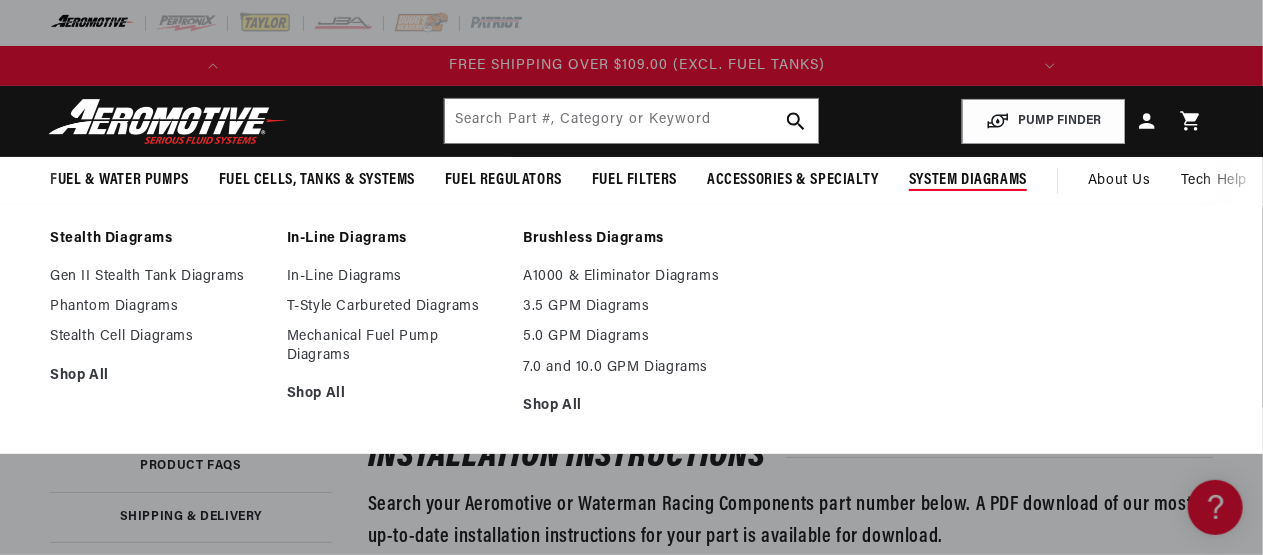 click on "System Diagrams" at bounding box center (968, 180) 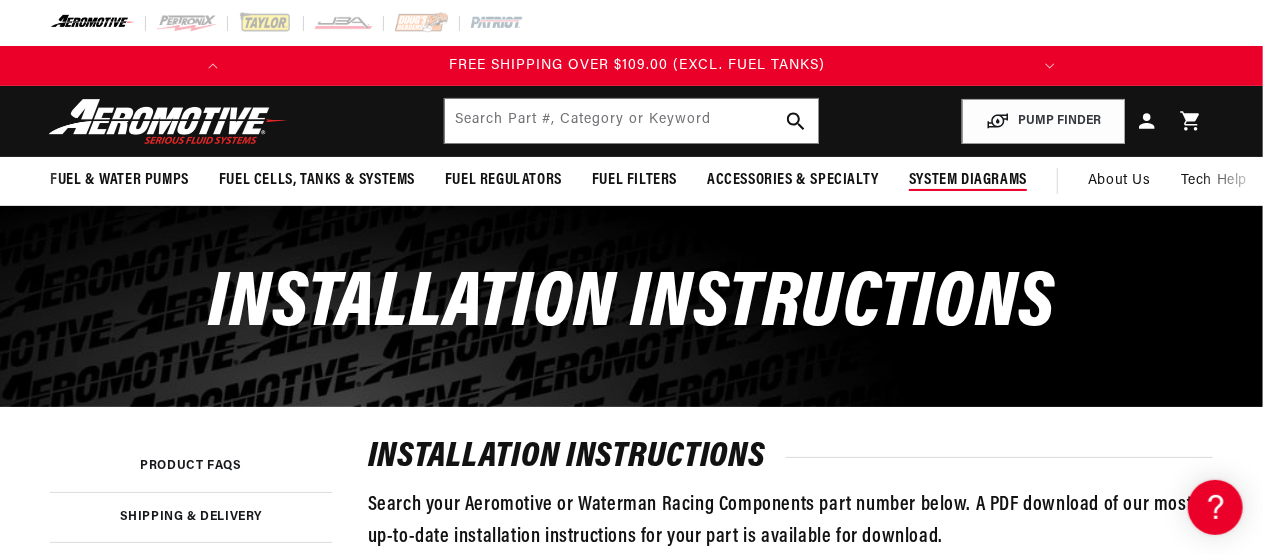 click on "System Diagrams" at bounding box center (968, 180) 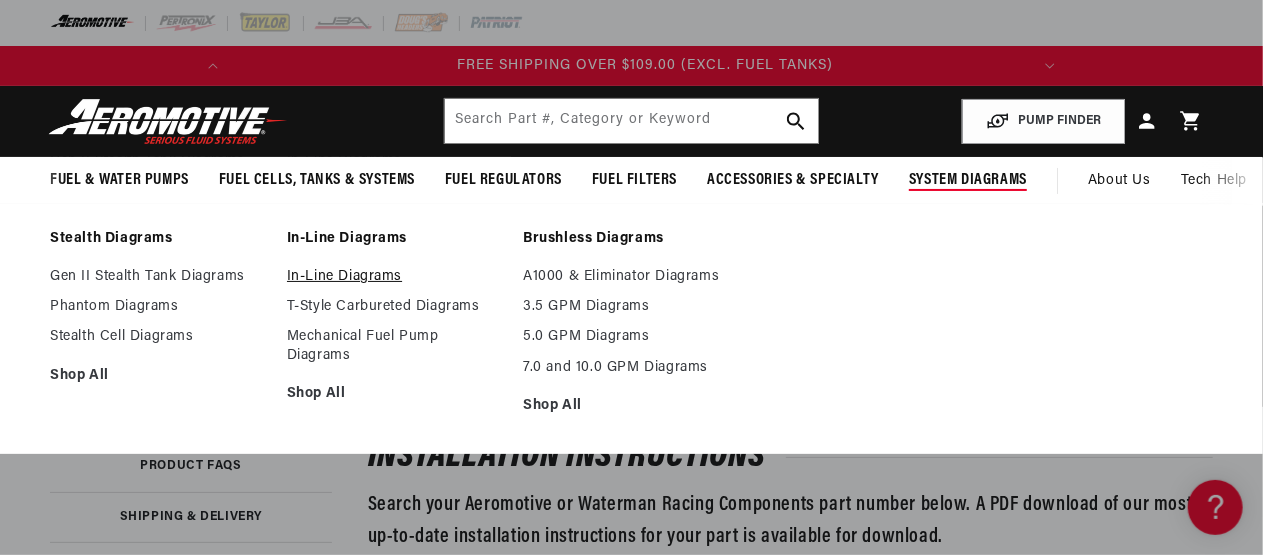 scroll, scrollTop: 0, scrollLeft: 791, axis: horizontal 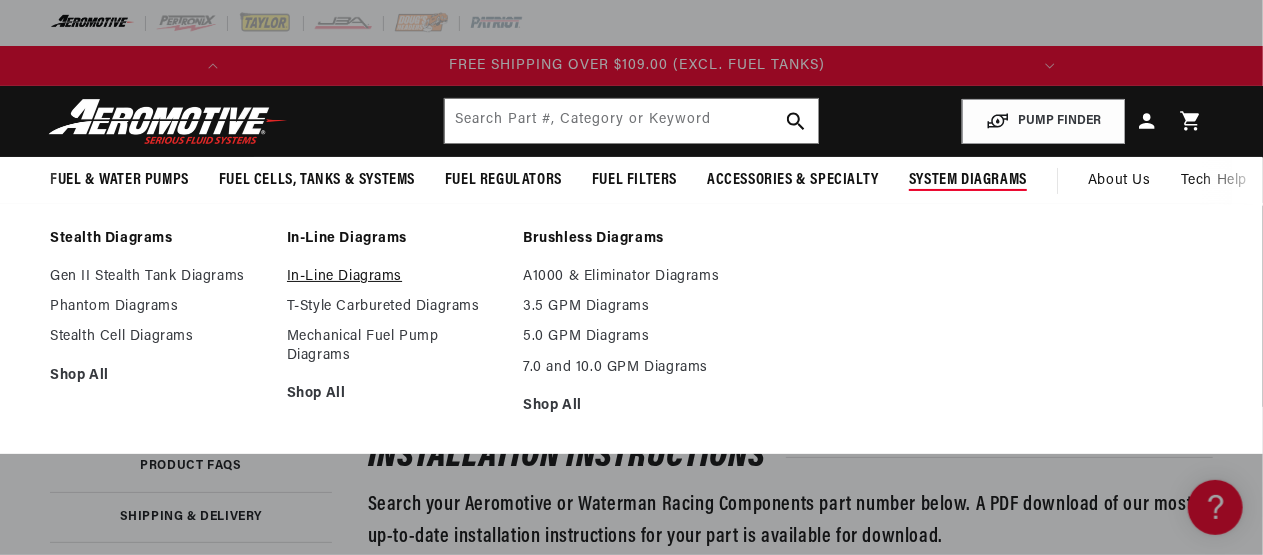 click on "In-Line Diagrams" at bounding box center [395, 277] 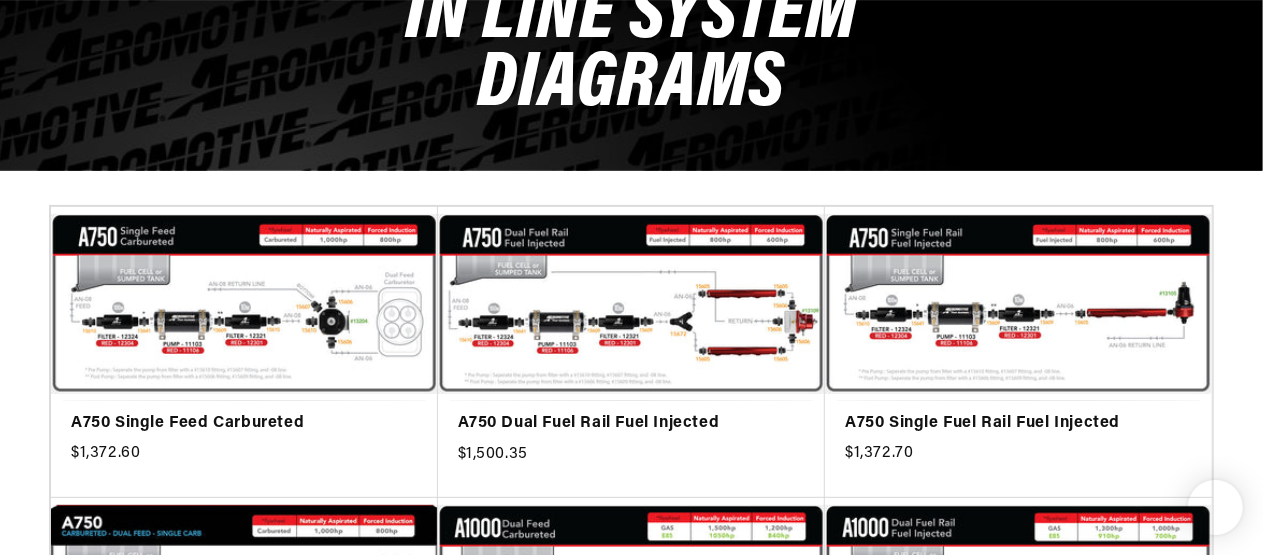 scroll, scrollTop: 300, scrollLeft: 0, axis: vertical 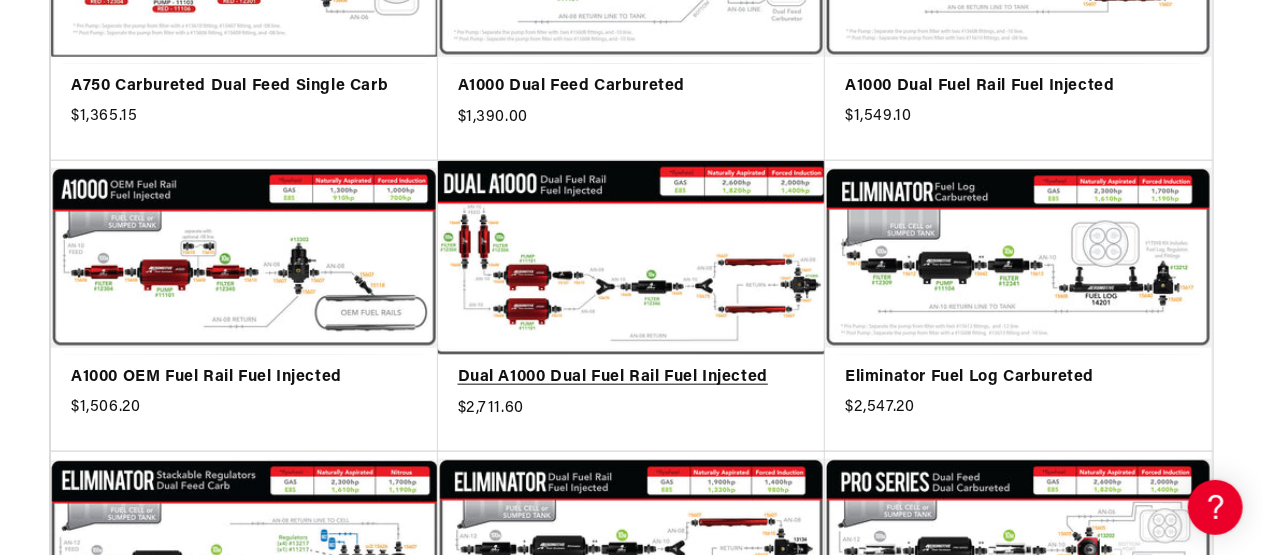 click on "Dual A1000 Dual Fuel Rail Fuel Injected" at bounding box center [632, 378] 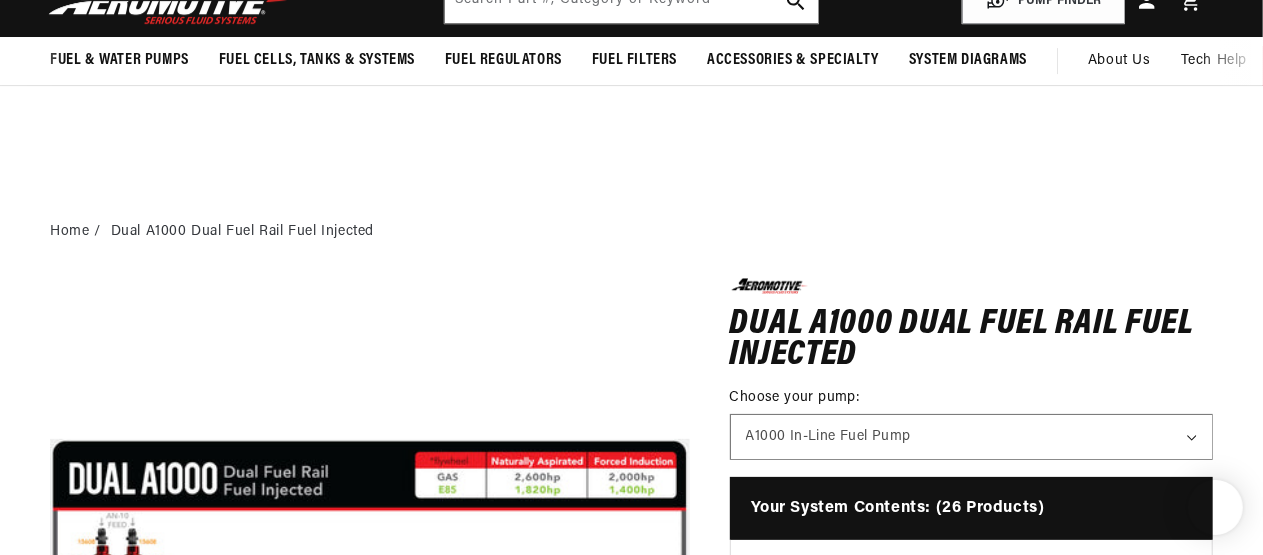 scroll, scrollTop: 300, scrollLeft: 0, axis: vertical 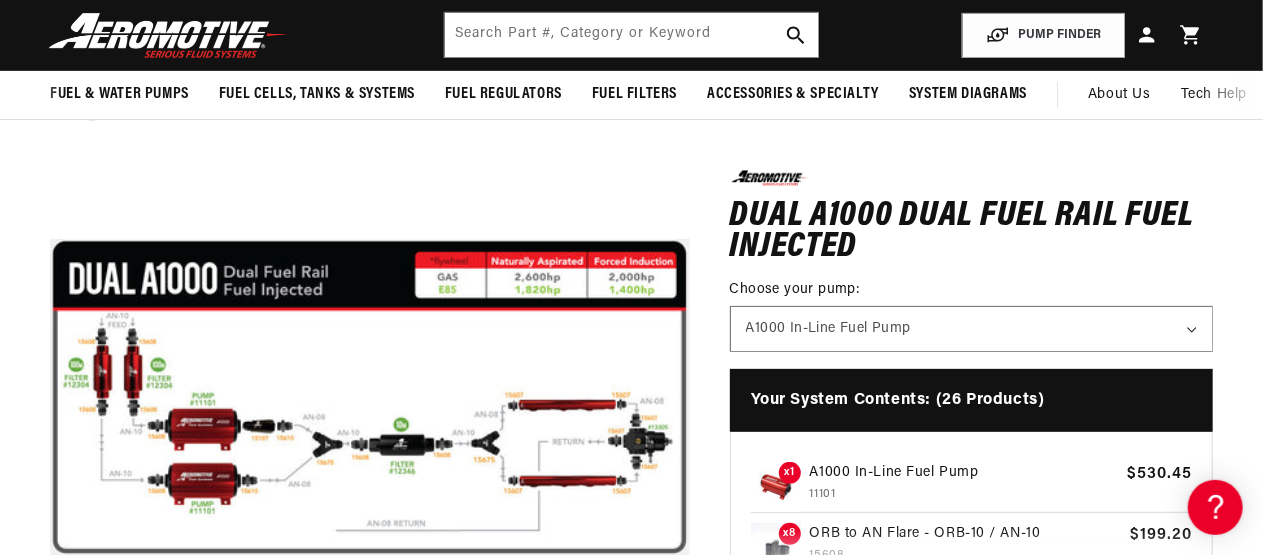 click on "Open media 1 in modal" at bounding box center [50, 718] 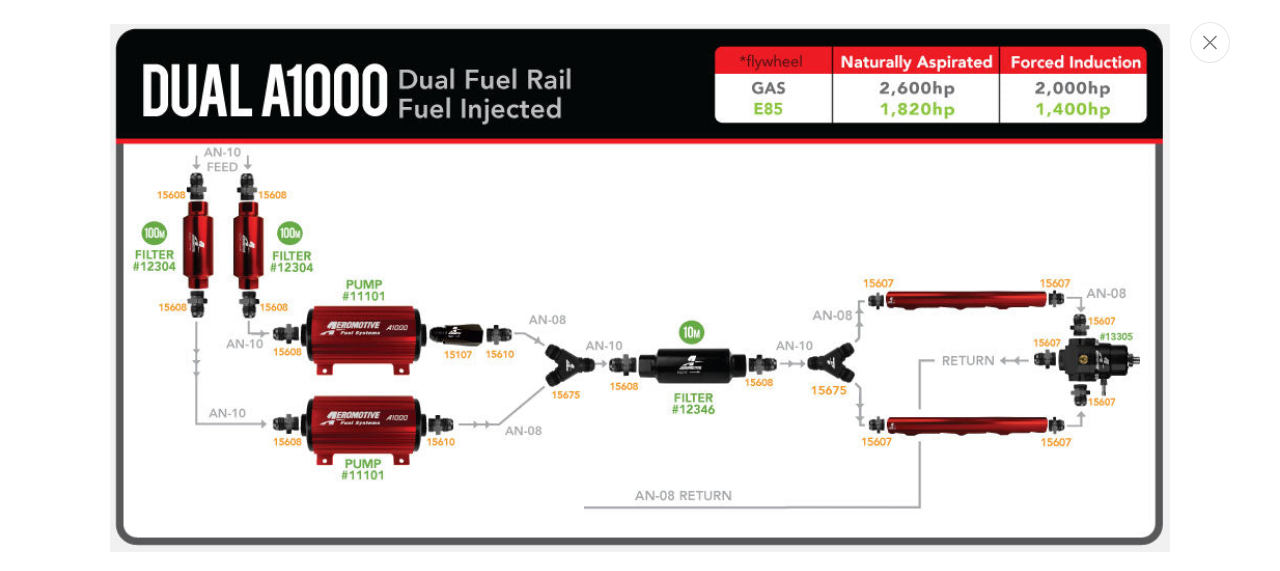 scroll, scrollTop: 0, scrollLeft: 0, axis: both 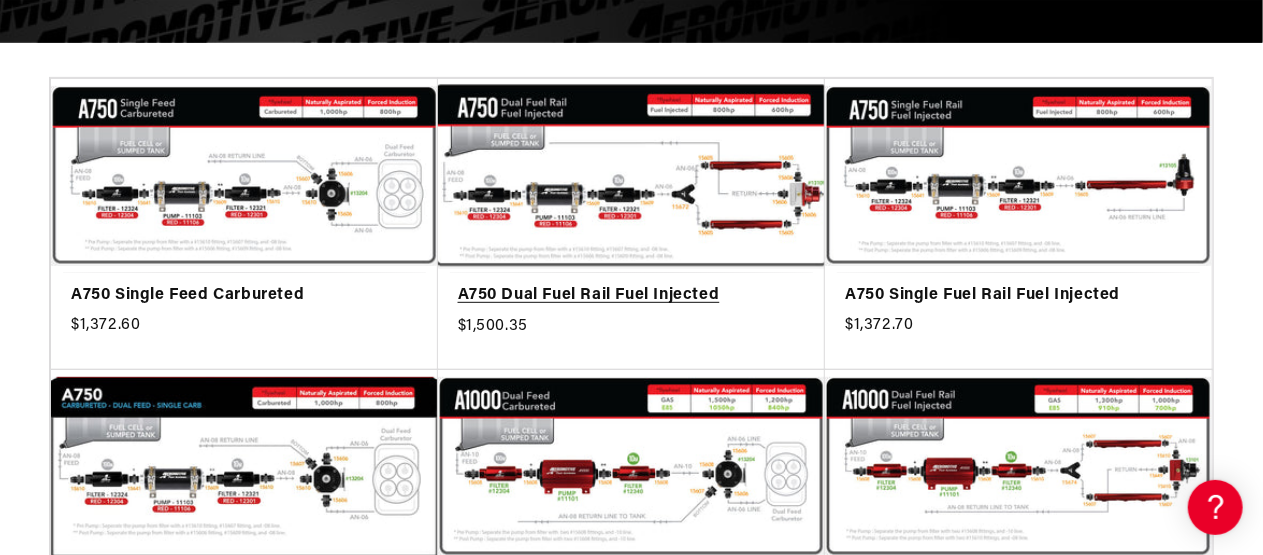 click on "A750 Dual Fuel Rail Fuel Injected" at bounding box center [632, 296] 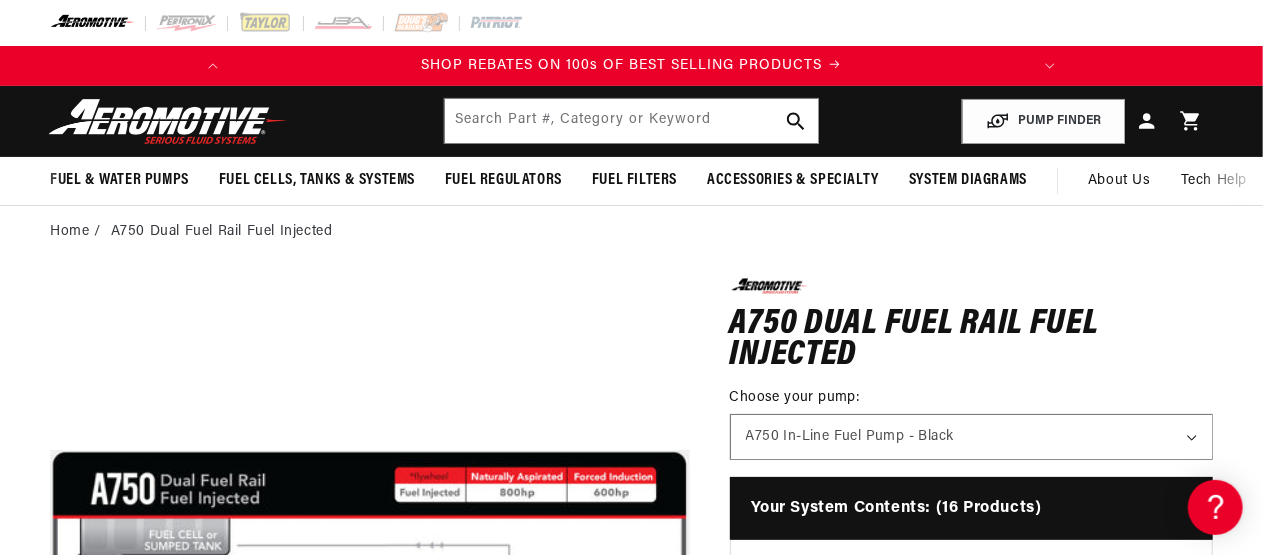 scroll, scrollTop: 200, scrollLeft: 0, axis: vertical 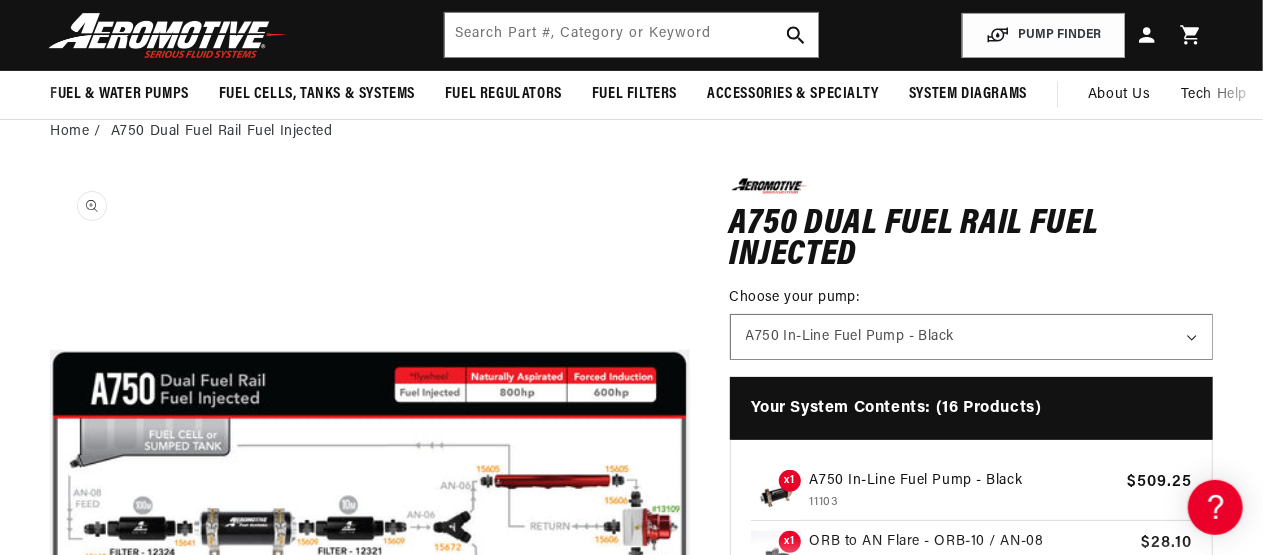 click on "Open media 1 in modal" at bounding box center [50, 818] 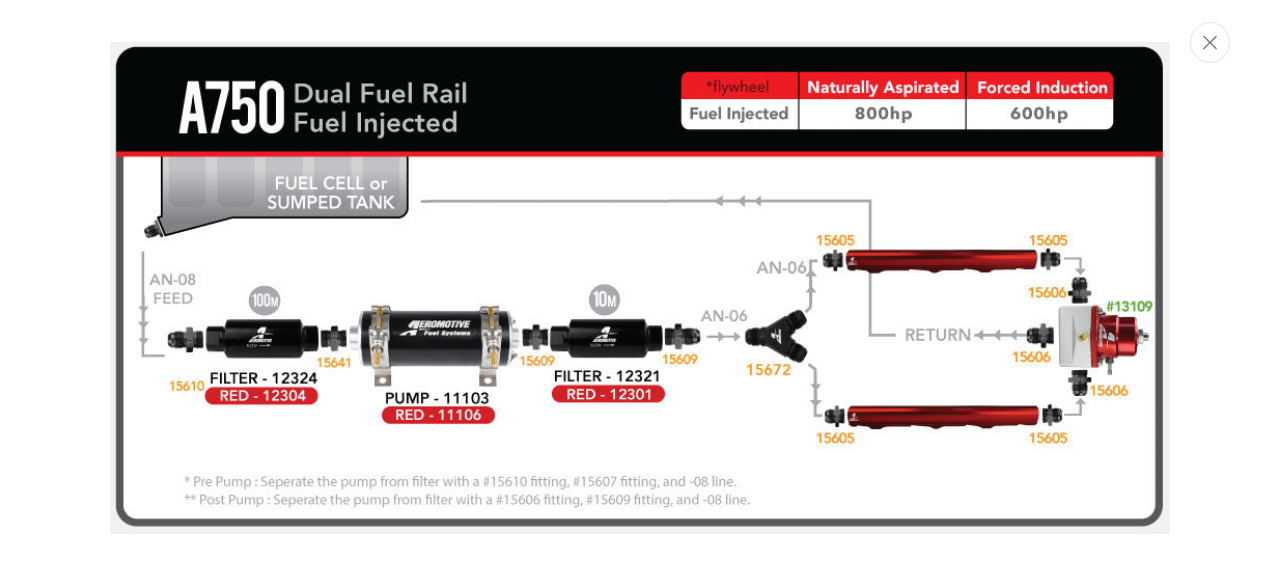 scroll, scrollTop: 0, scrollLeft: 791, axis: horizontal 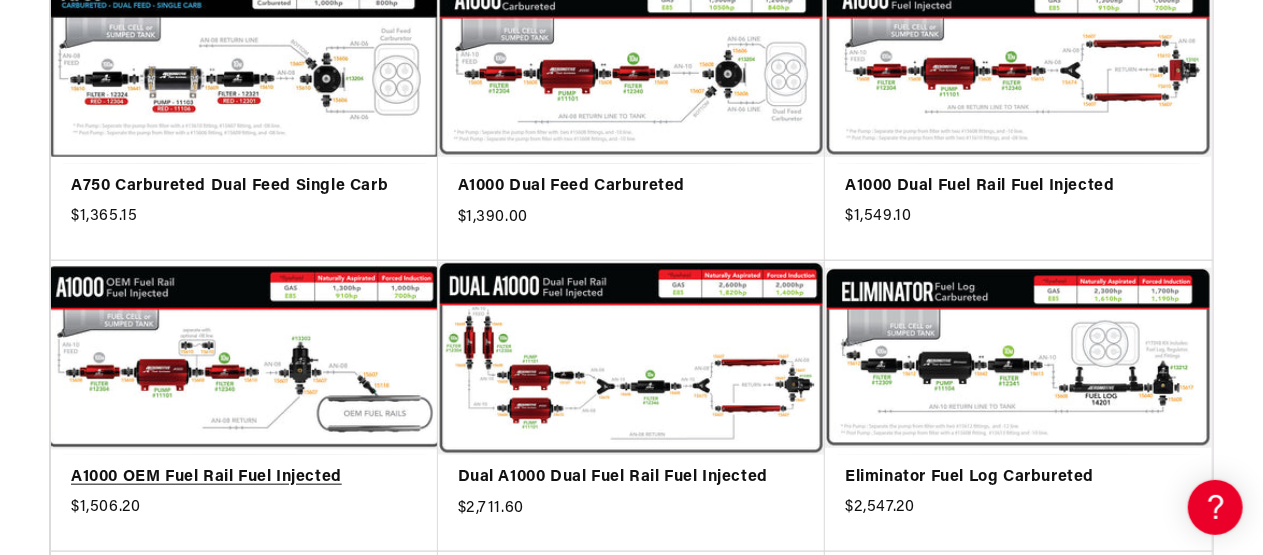 click on "A1000 OEM Fuel Rail Fuel Injected" at bounding box center [244, 478] 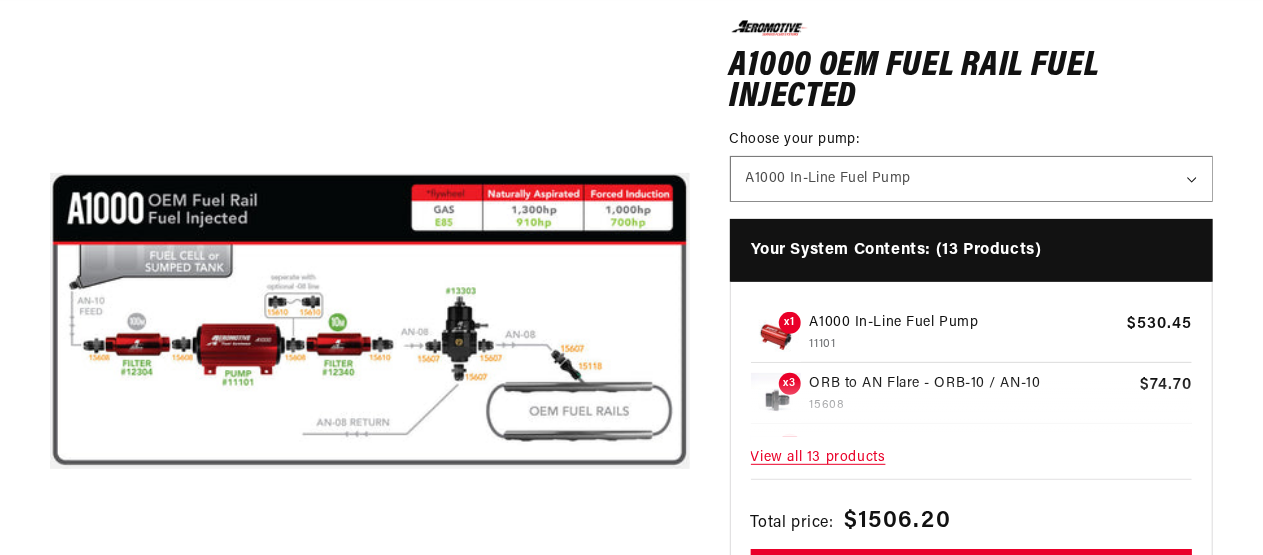 scroll, scrollTop: 300, scrollLeft: 0, axis: vertical 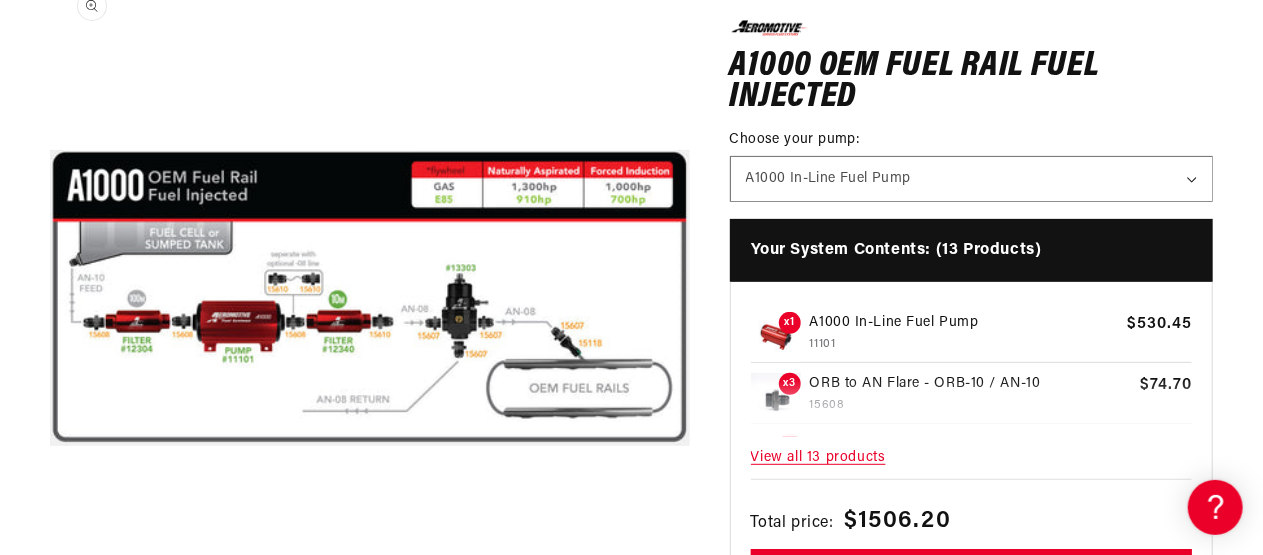 click on "Open media 1 in modal" at bounding box center [50, 618] 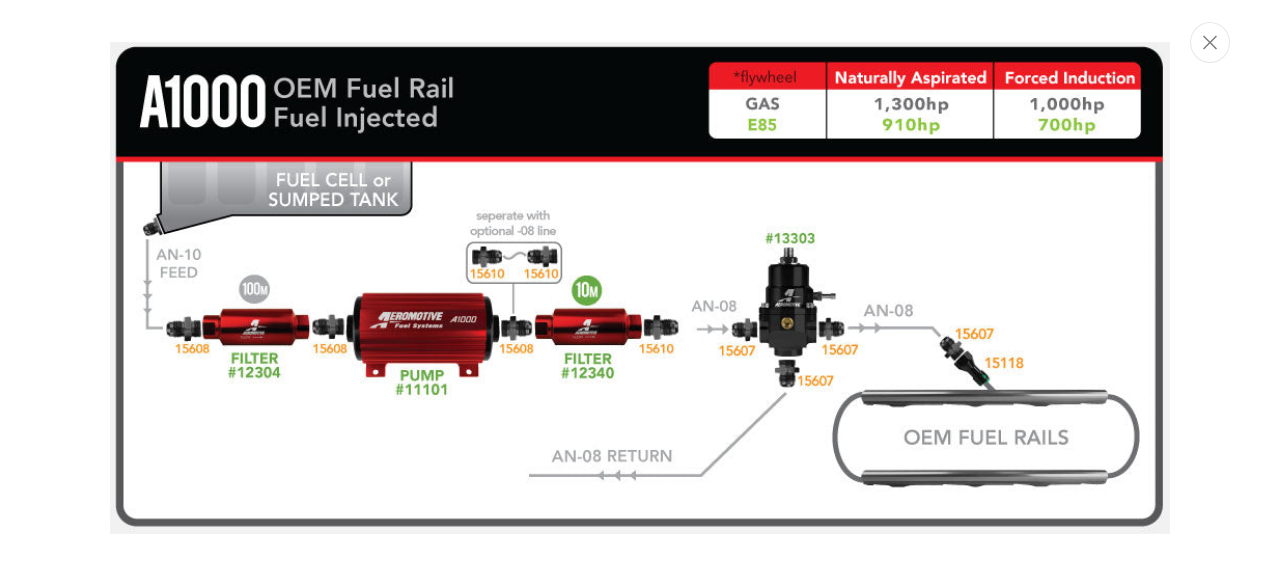scroll, scrollTop: 0, scrollLeft: 0, axis: both 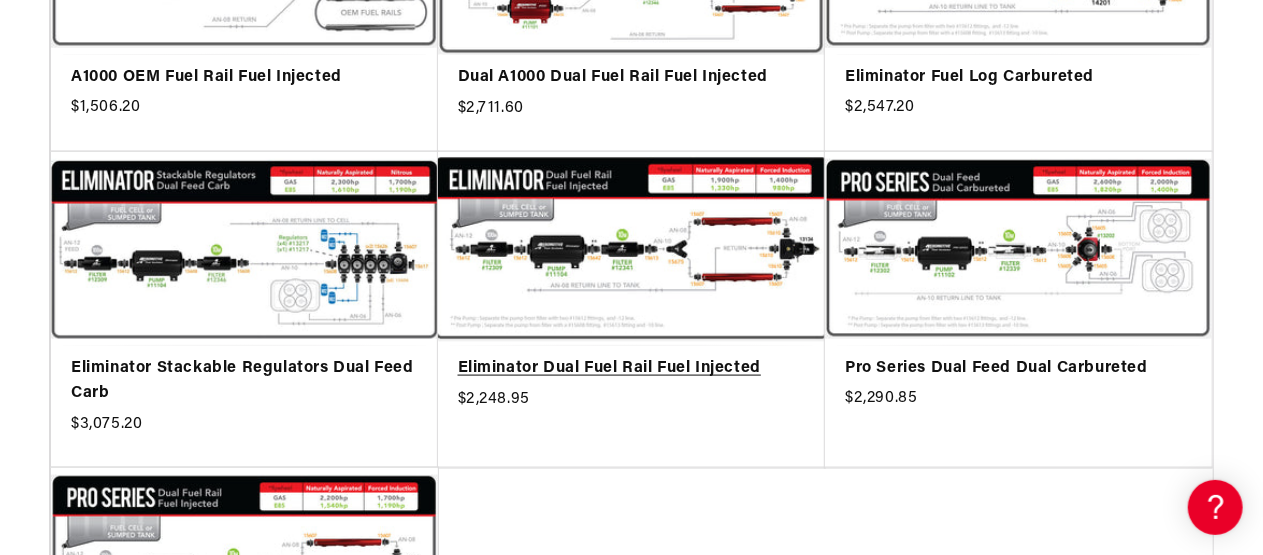 click on "Eliminator Dual Fuel Rail Fuel Injected" at bounding box center [632, 369] 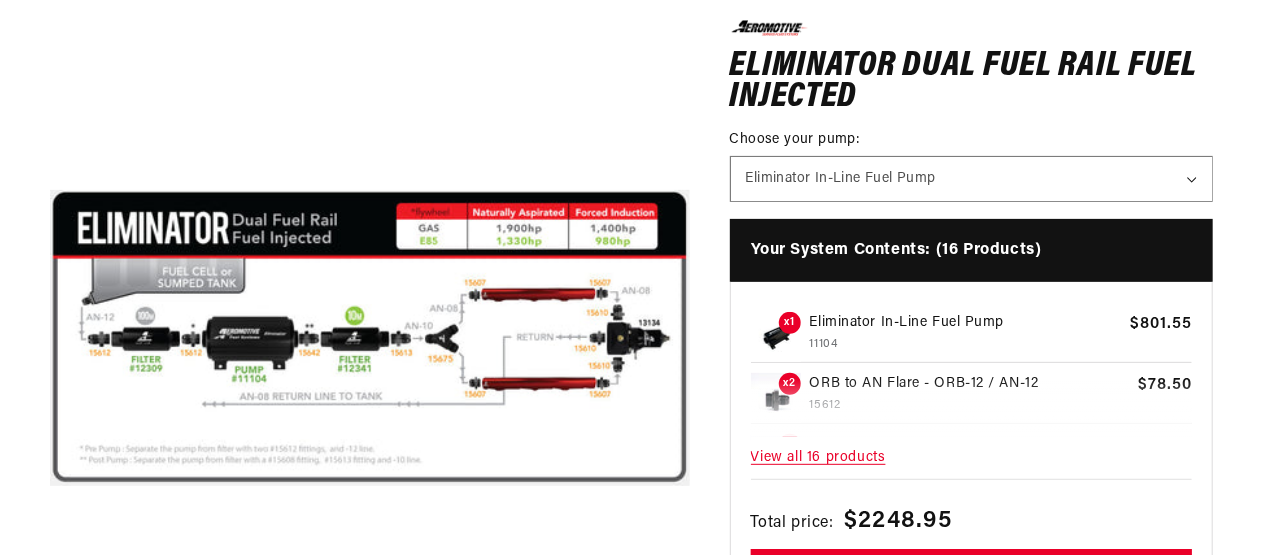 scroll, scrollTop: 300, scrollLeft: 0, axis: vertical 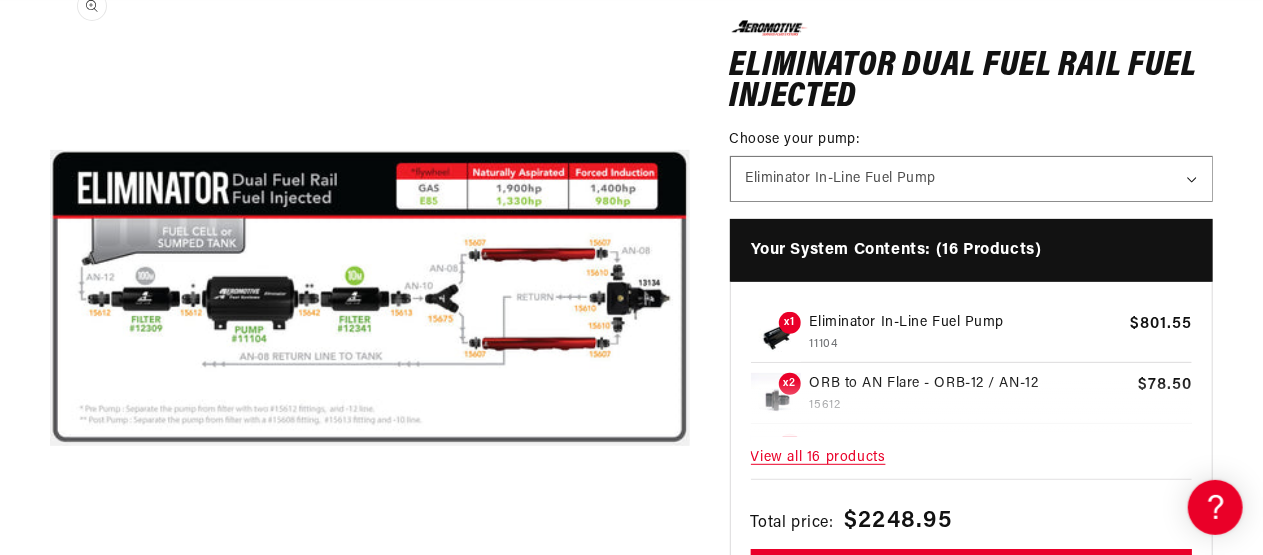 click on "Open media 1 in modal" at bounding box center (50, 618) 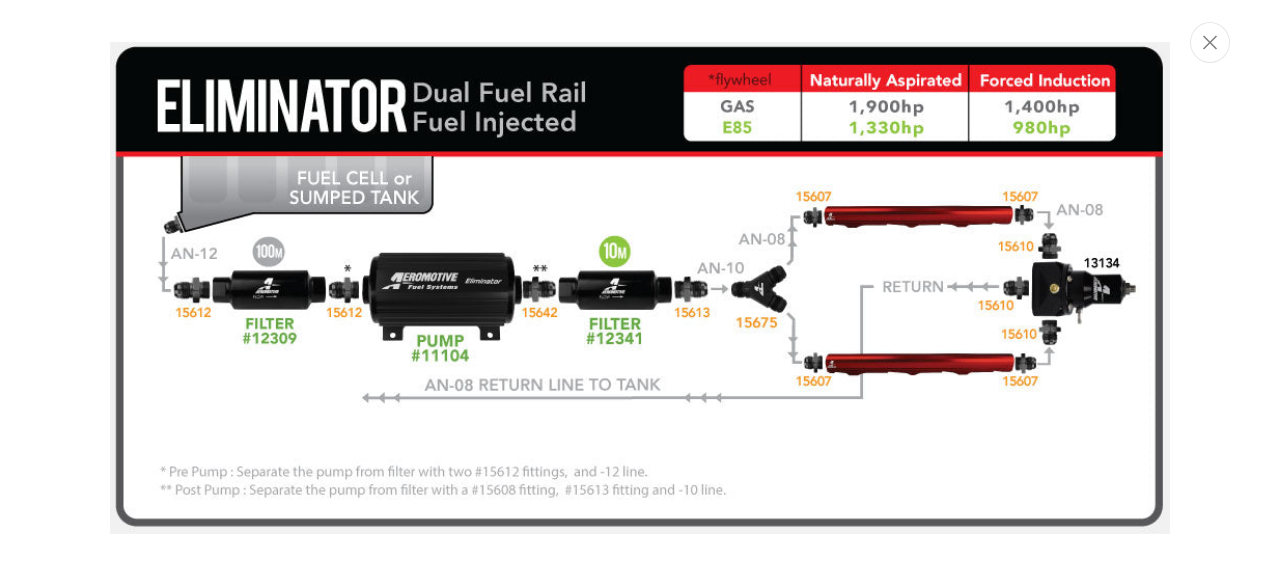 scroll, scrollTop: 0, scrollLeft: 0, axis: both 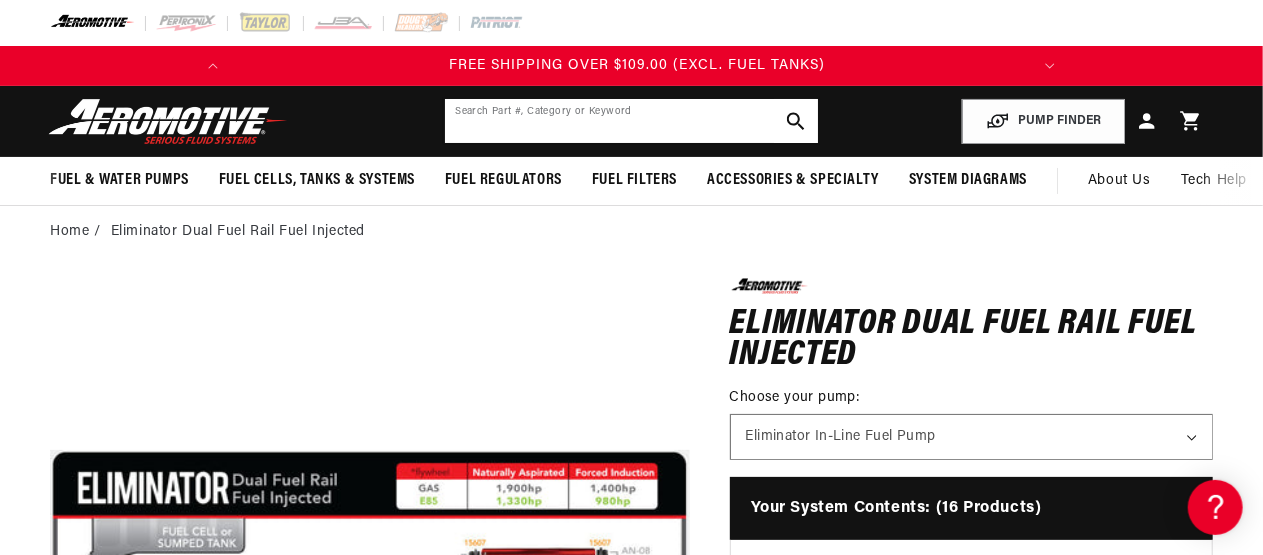 click 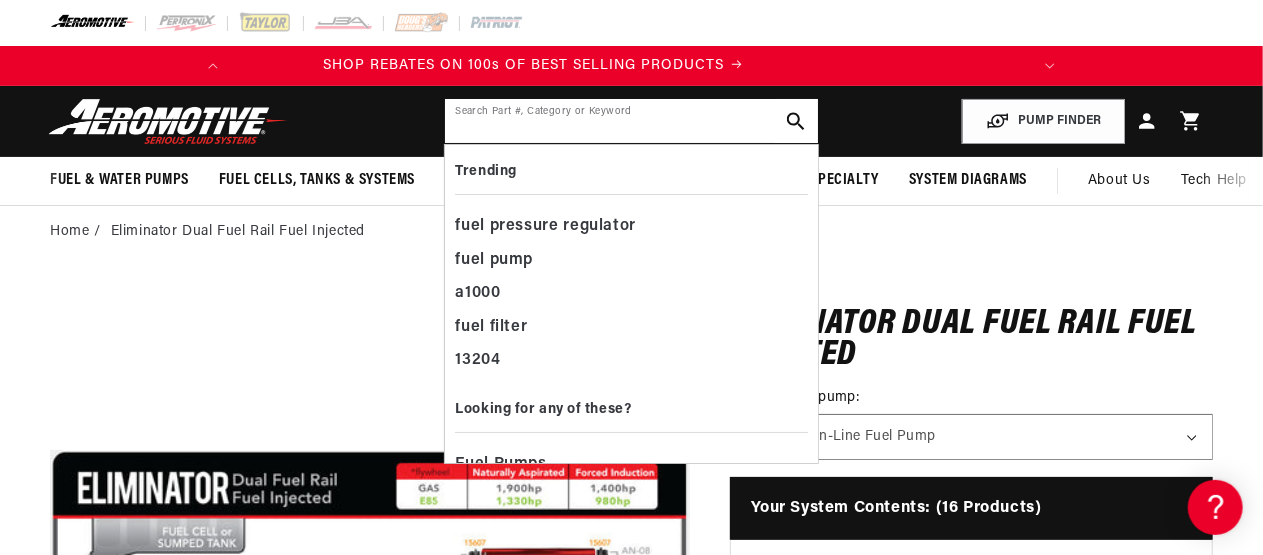 scroll, scrollTop: 0, scrollLeft: 0, axis: both 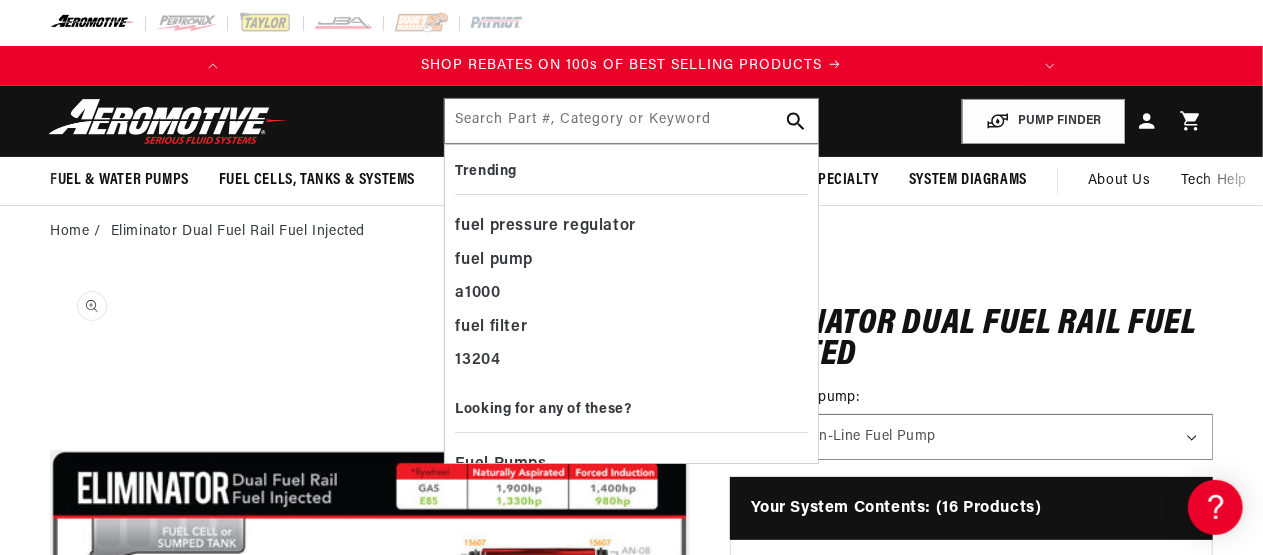 click on "Open media 1 in modal" at bounding box center [50, 918] 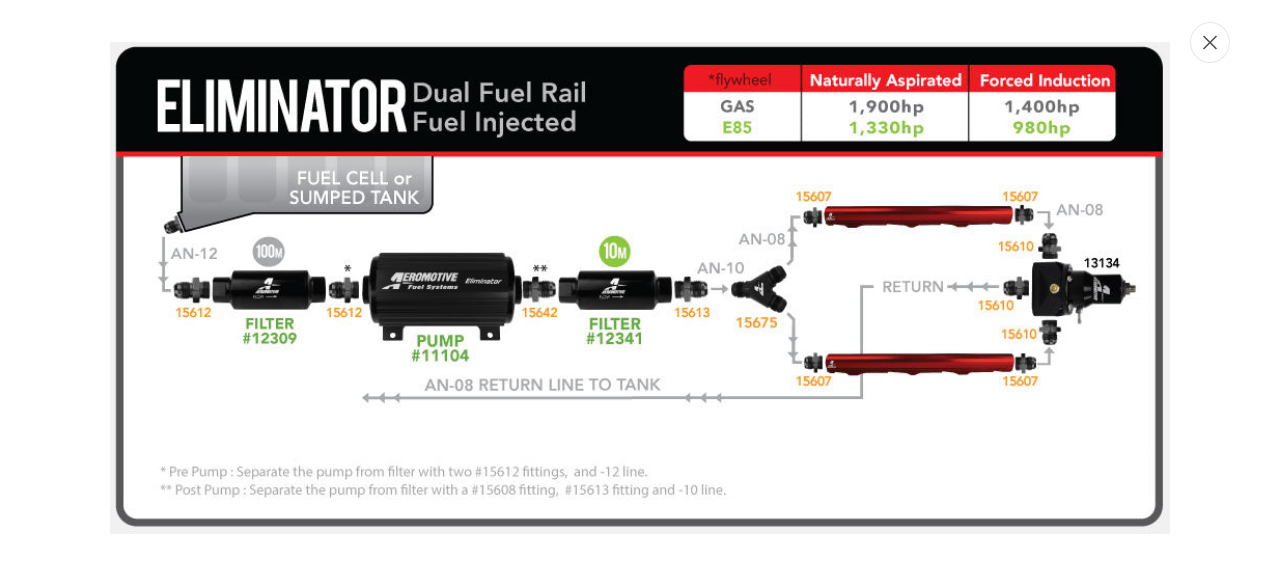 scroll, scrollTop: 0, scrollLeft: 791, axis: horizontal 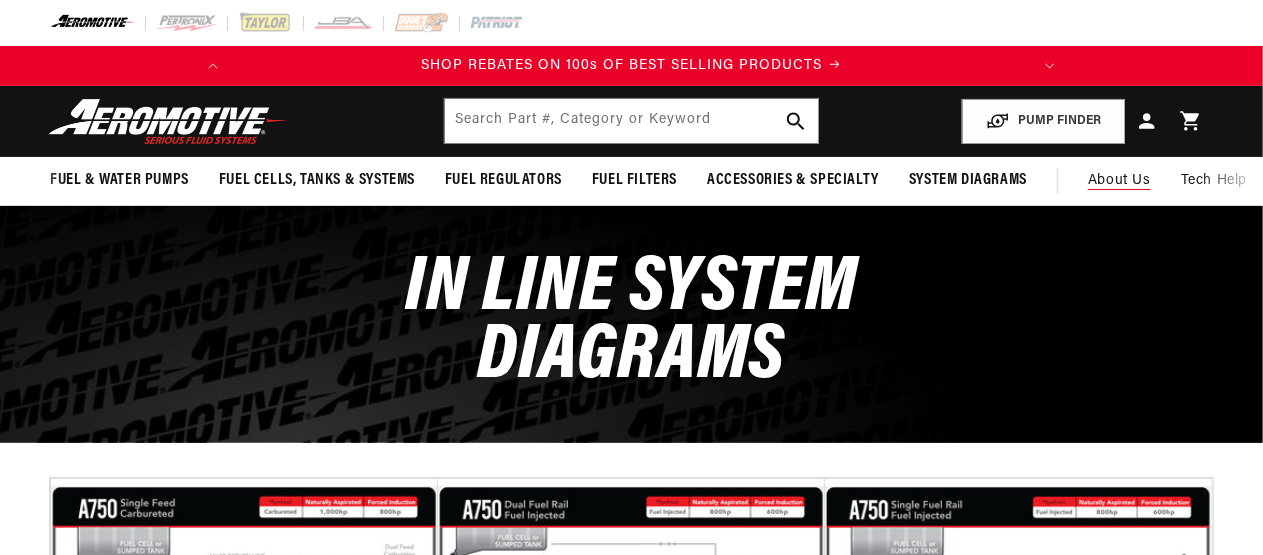 click on "About Us" at bounding box center (1119, 180) 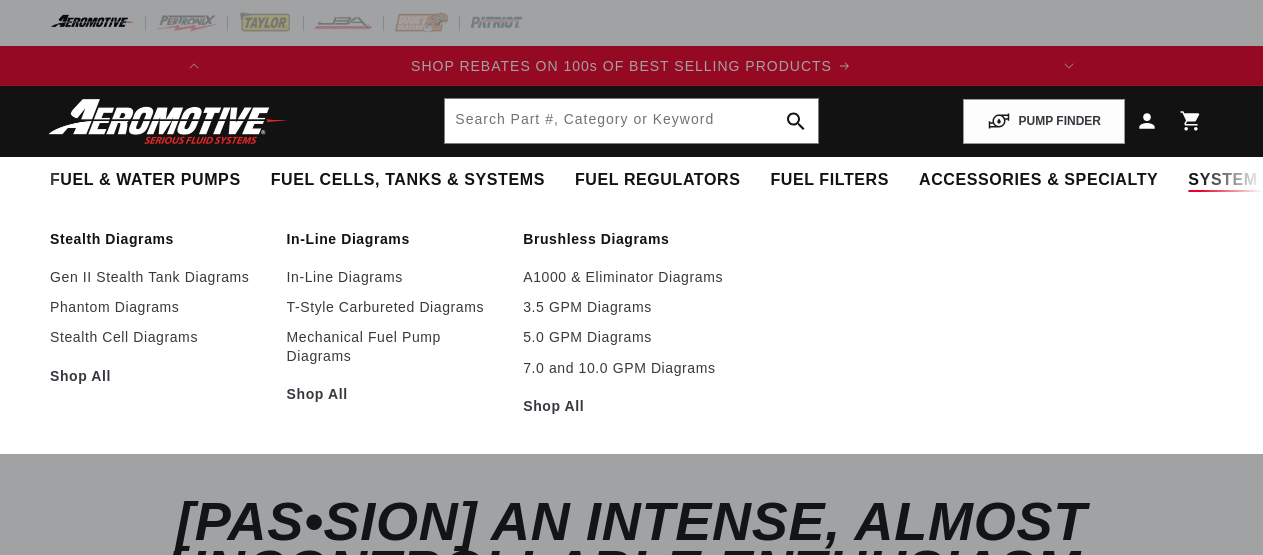 scroll, scrollTop: 0, scrollLeft: 0, axis: both 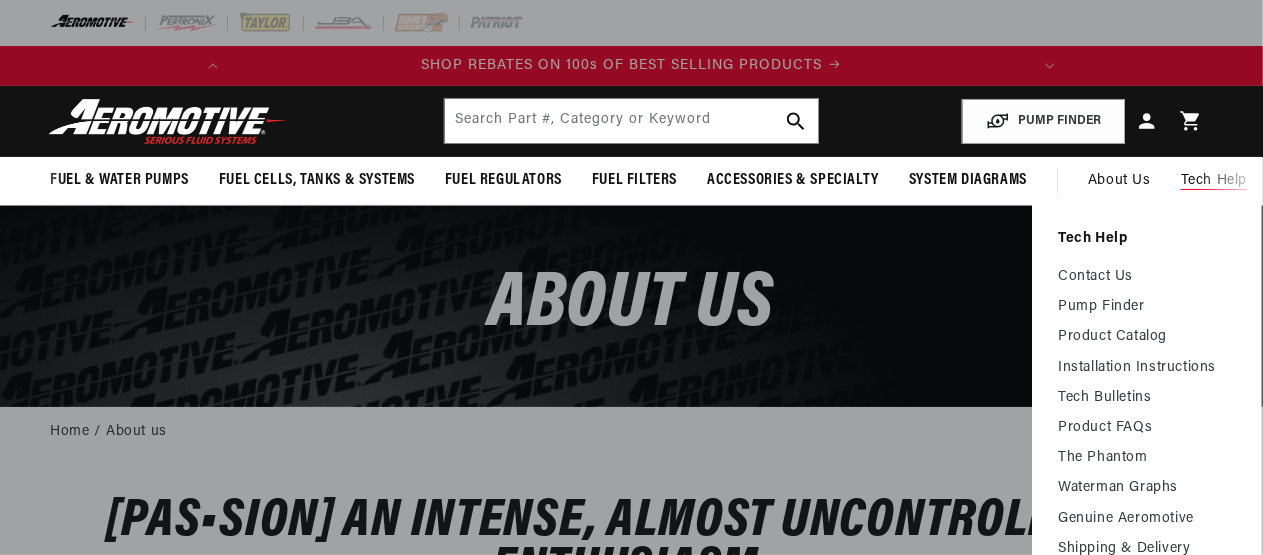click on "Tech Help" at bounding box center (1214, 181) 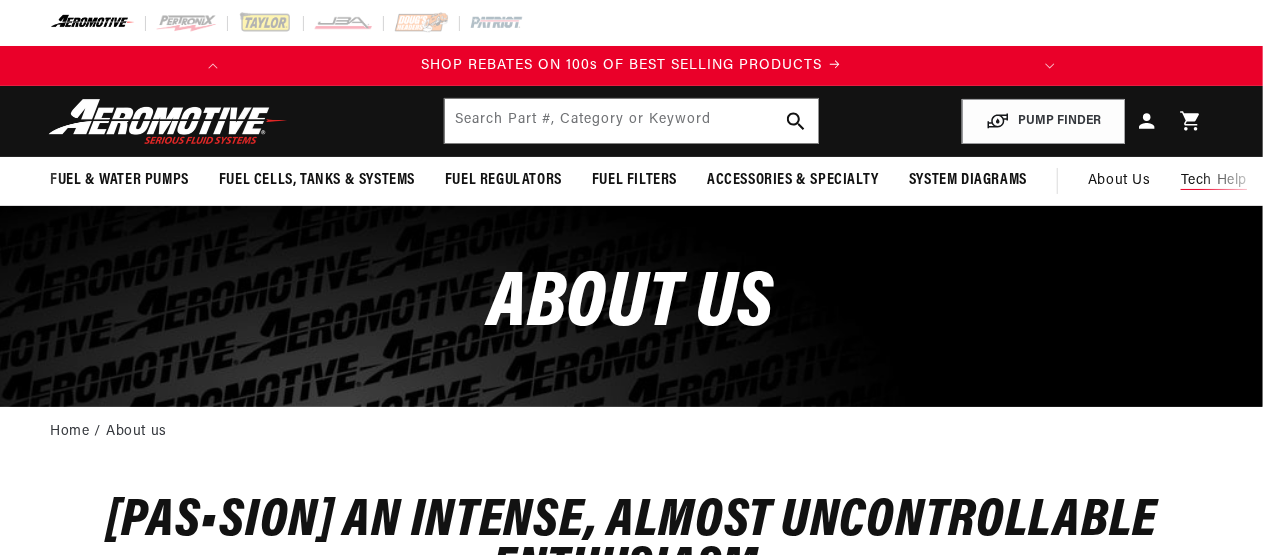 click on "Tech Help" at bounding box center [1214, 181] 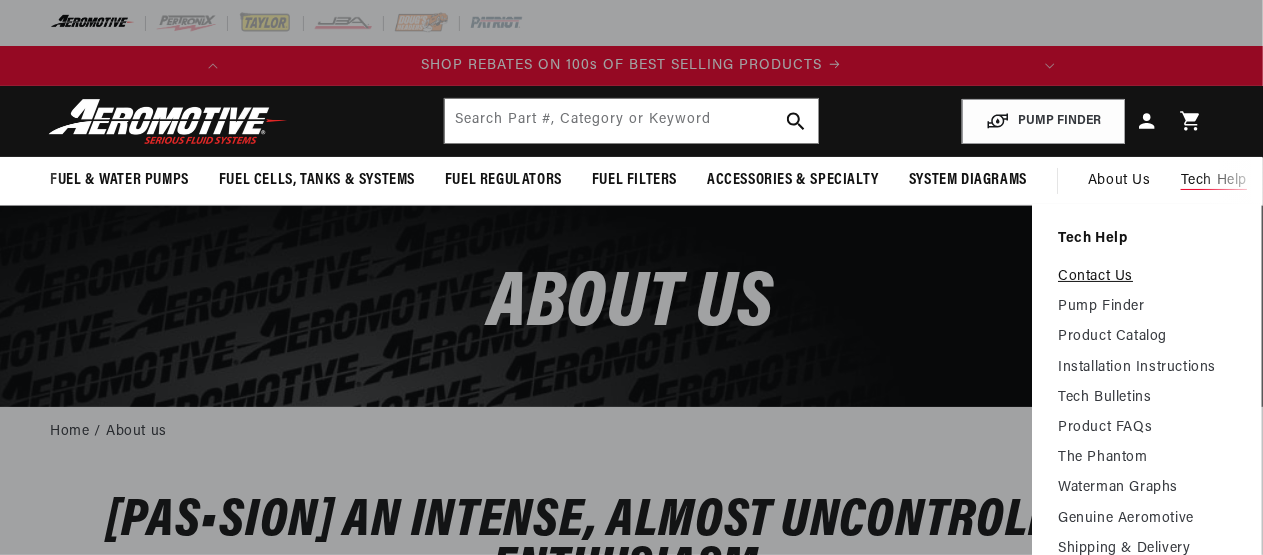 click on "Contact Us" at bounding box center (1147, 277) 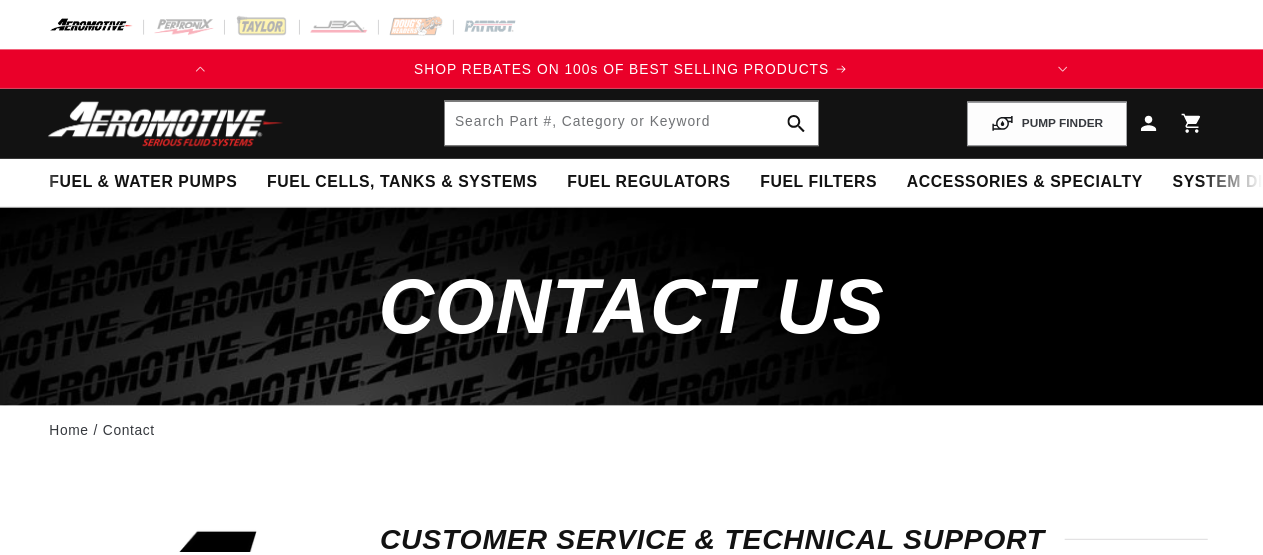 scroll, scrollTop: 0, scrollLeft: 0, axis: both 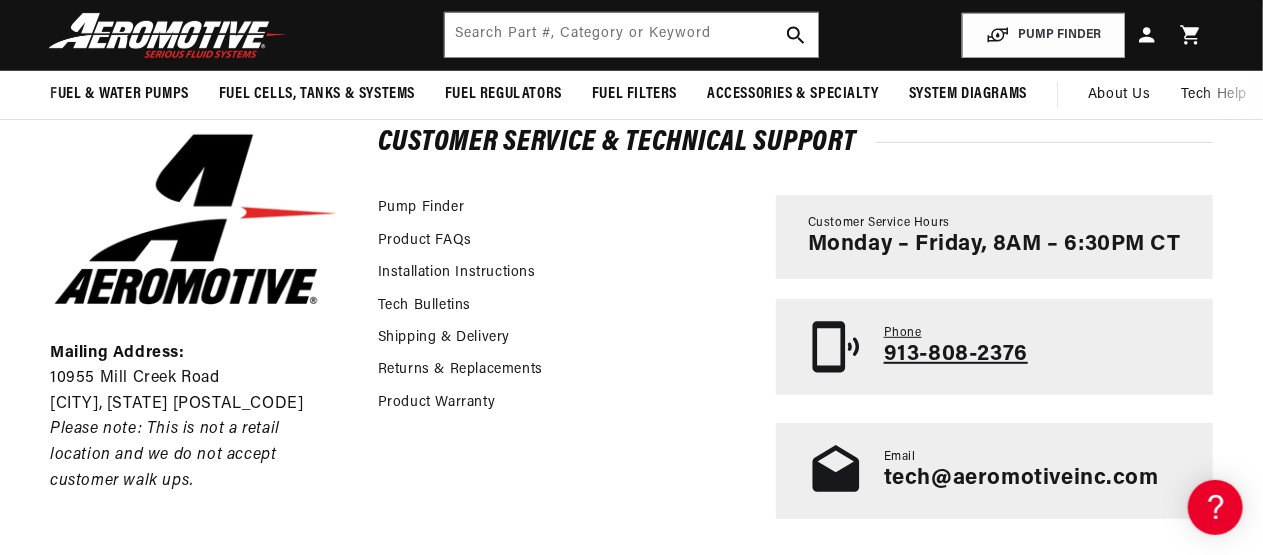 click on "913-808-2376" at bounding box center (956, 355) 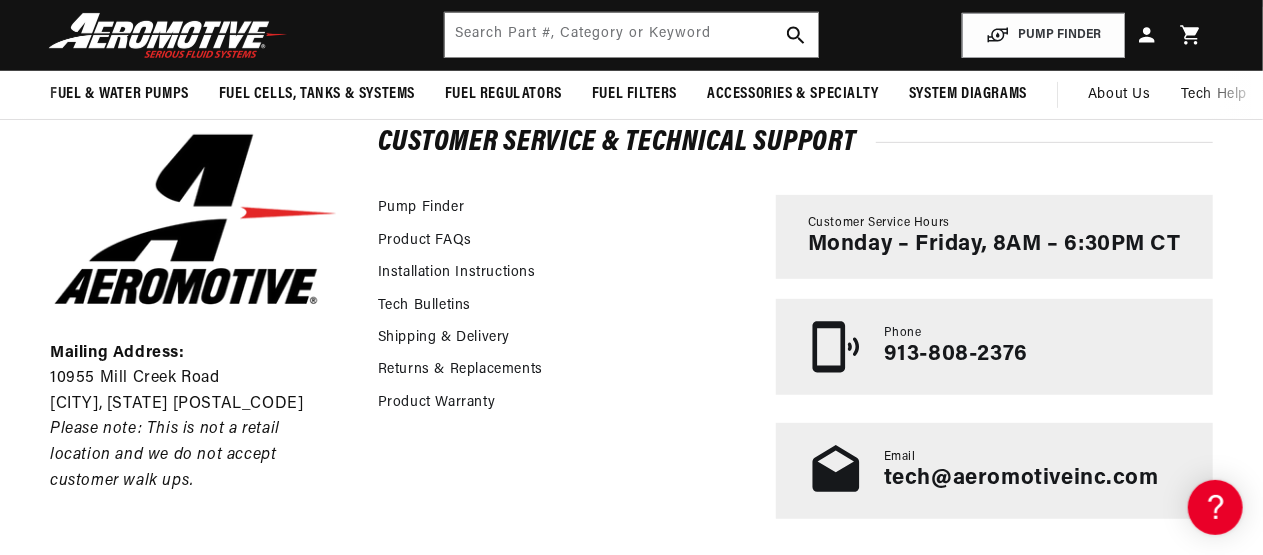 scroll, scrollTop: 0, scrollLeft: 791, axis: horizontal 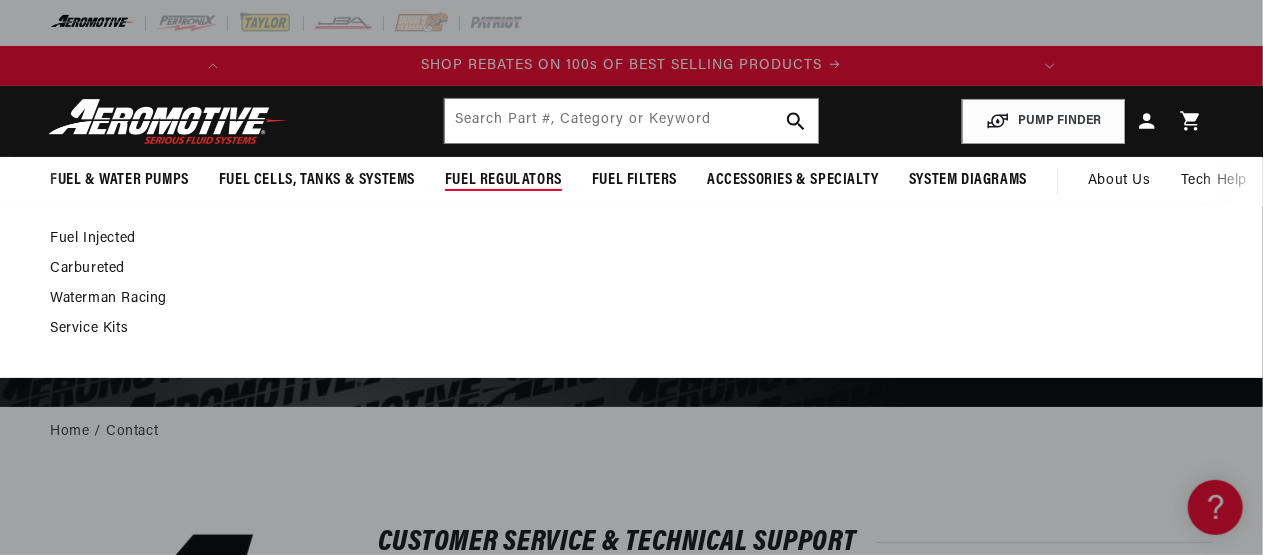 click on "Fuel Injected" at bounding box center [621, 239] 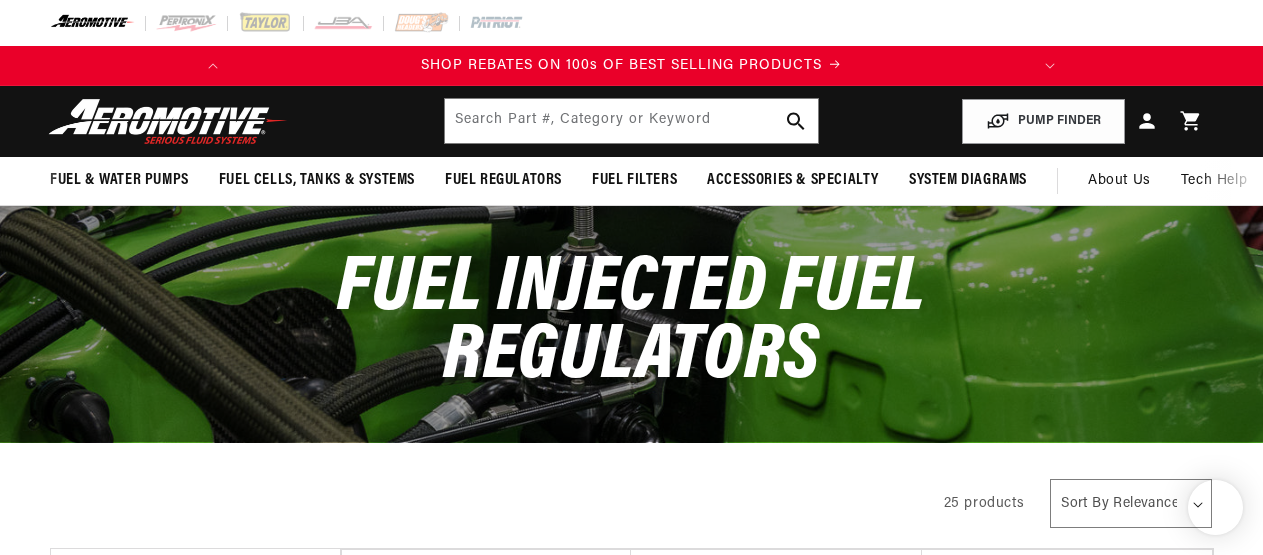 scroll, scrollTop: 0, scrollLeft: 0, axis: both 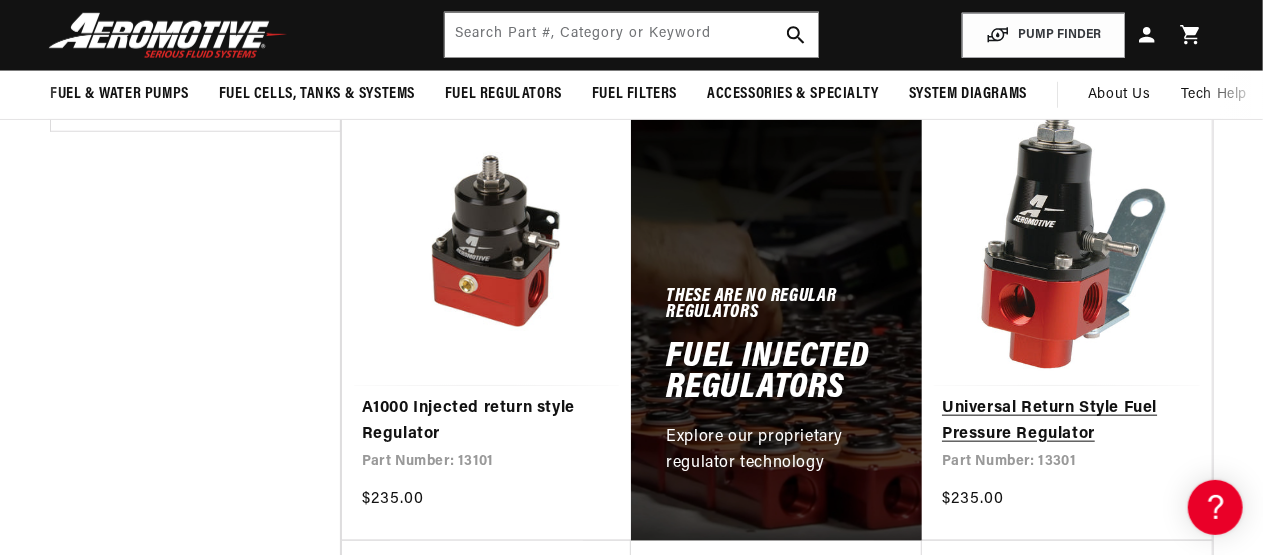 click on "Universal Return Style Fuel Pressure Regulator" at bounding box center (1067, 421) 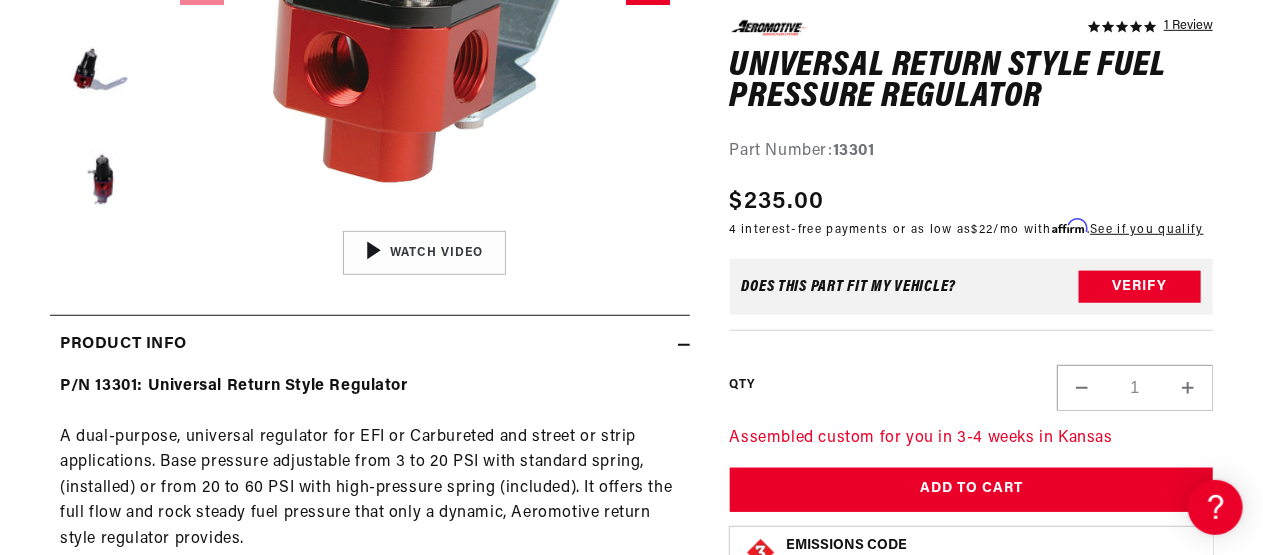 scroll, scrollTop: 0, scrollLeft: 0, axis: both 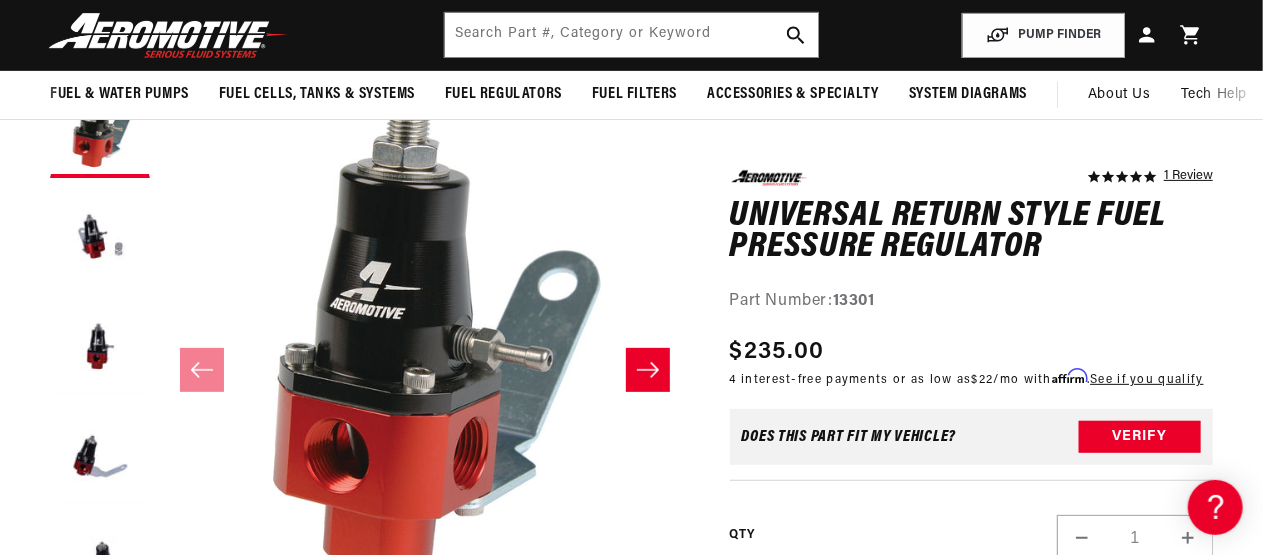 click 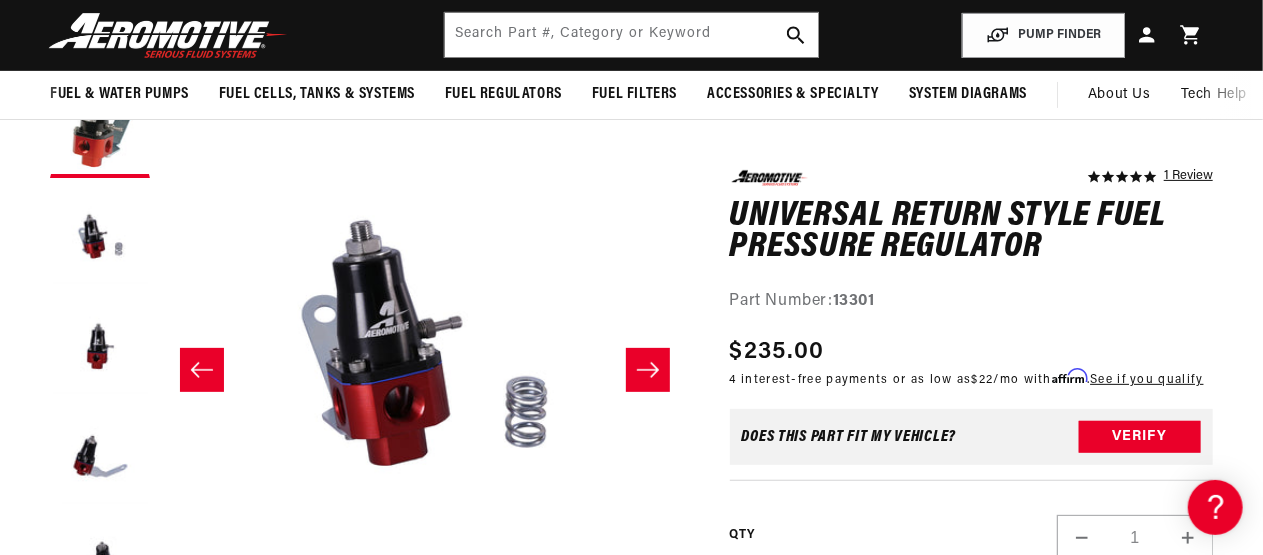 click 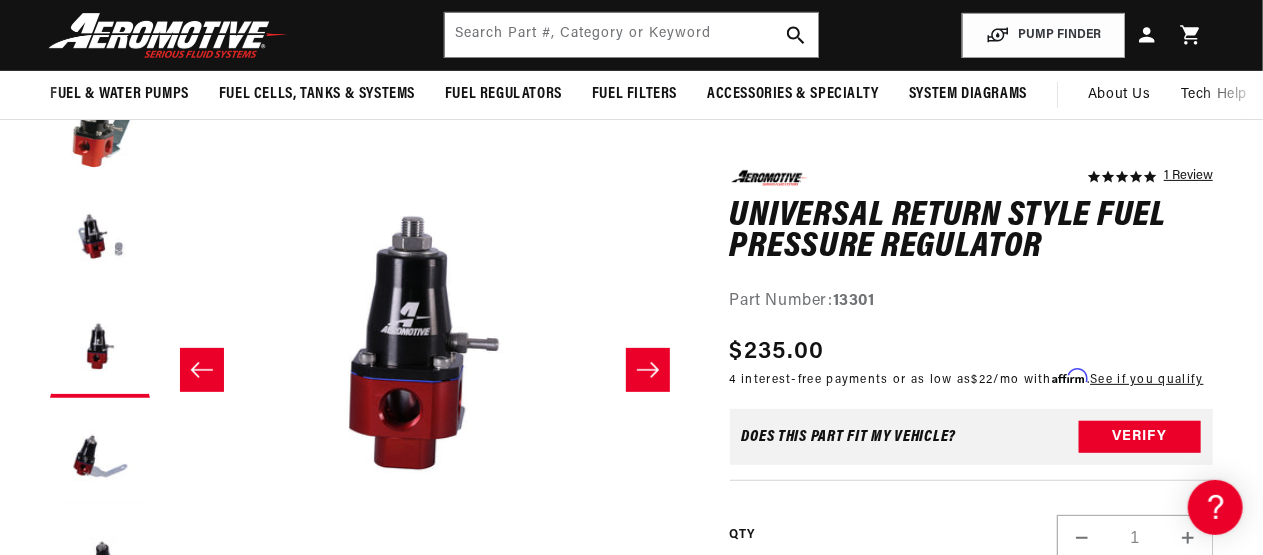 click 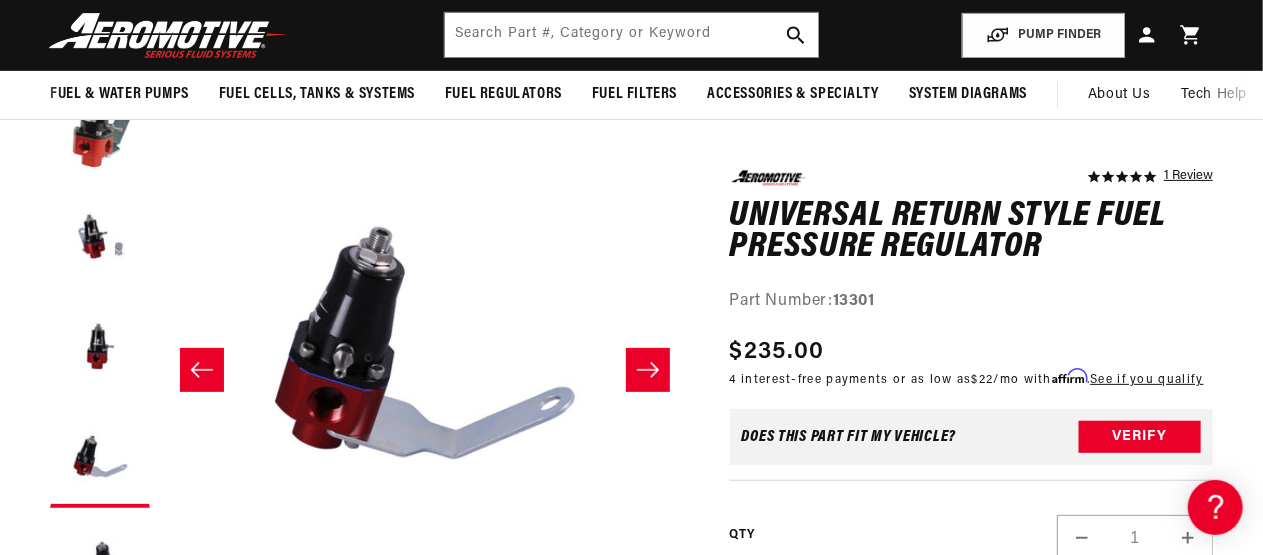 click 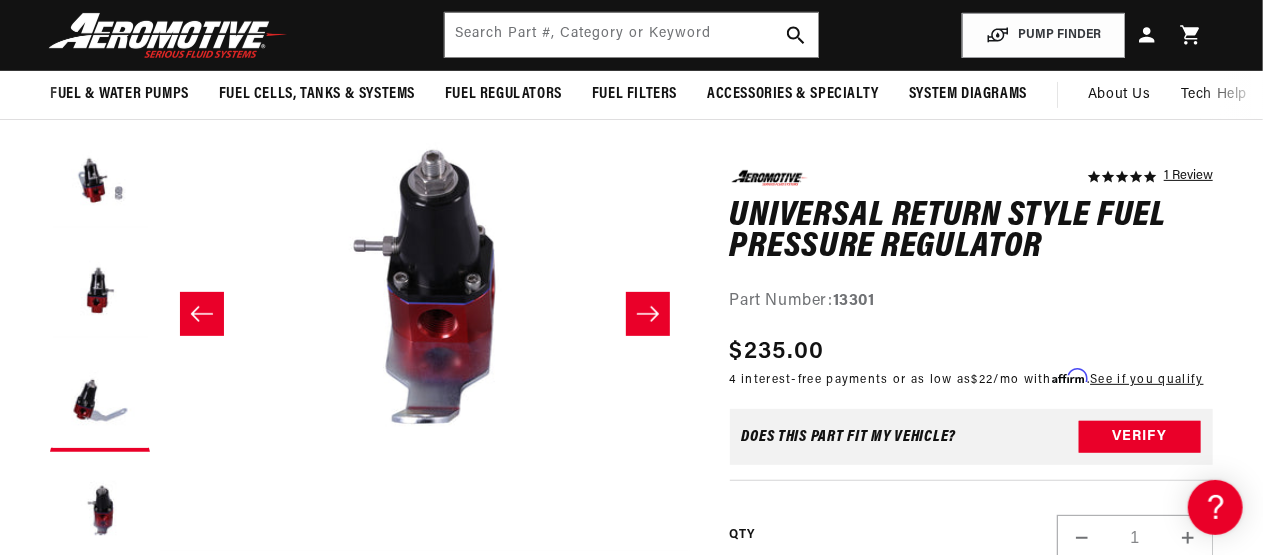 click on "Skip to product information
Open media 1 in modal
Open media 2 in modal
Open media 3 in modal
Open media 4 in modal
Open media 5 in modal
Open media 6 in modal
00:59 Videowise - eCommerce Video Platform
Watch Video" at bounding box center (425, 314) 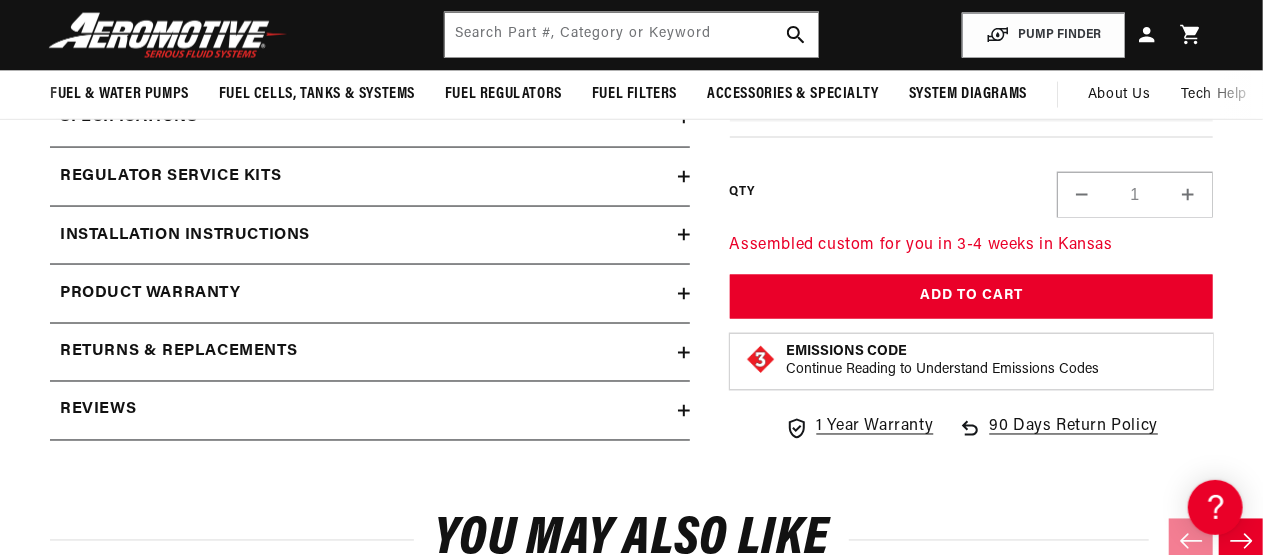 click on "Installation Instructions" at bounding box center (185, 236) 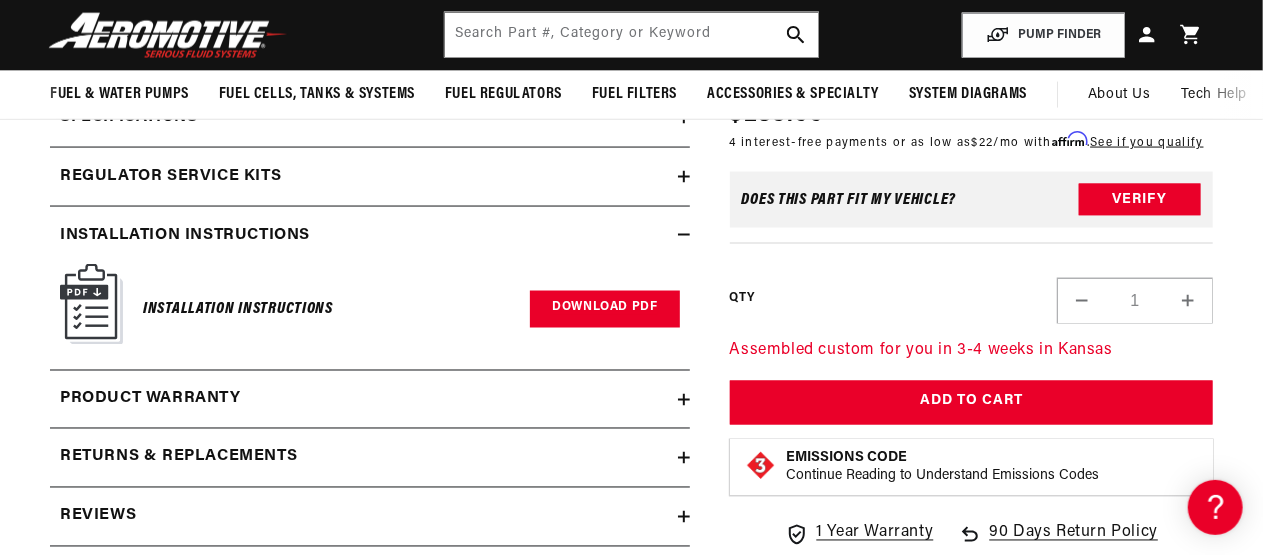 click on "Download PDF" at bounding box center (604, 309) 